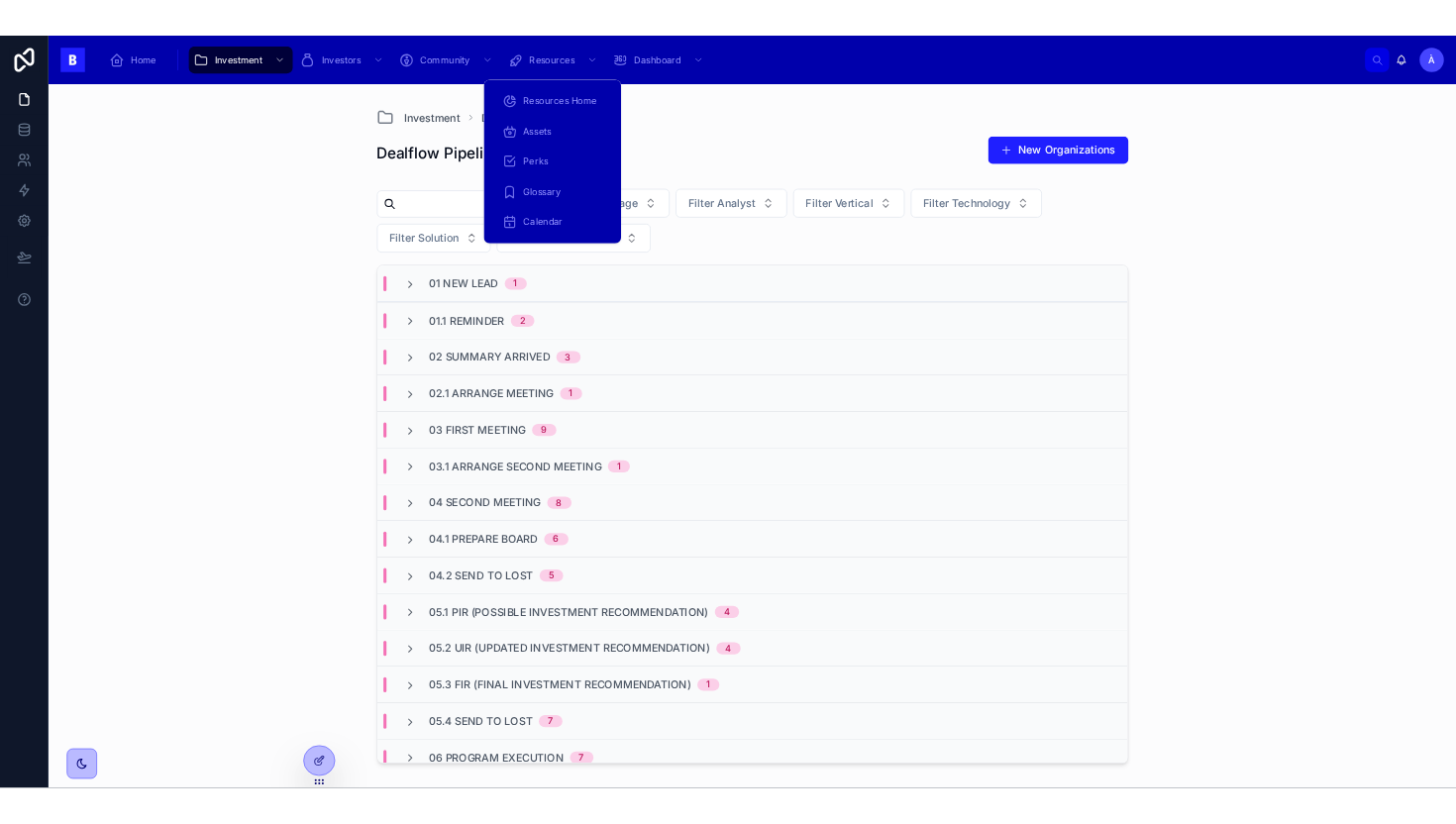scroll, scrollTop: 0, scrollLeft: 0, axis: both 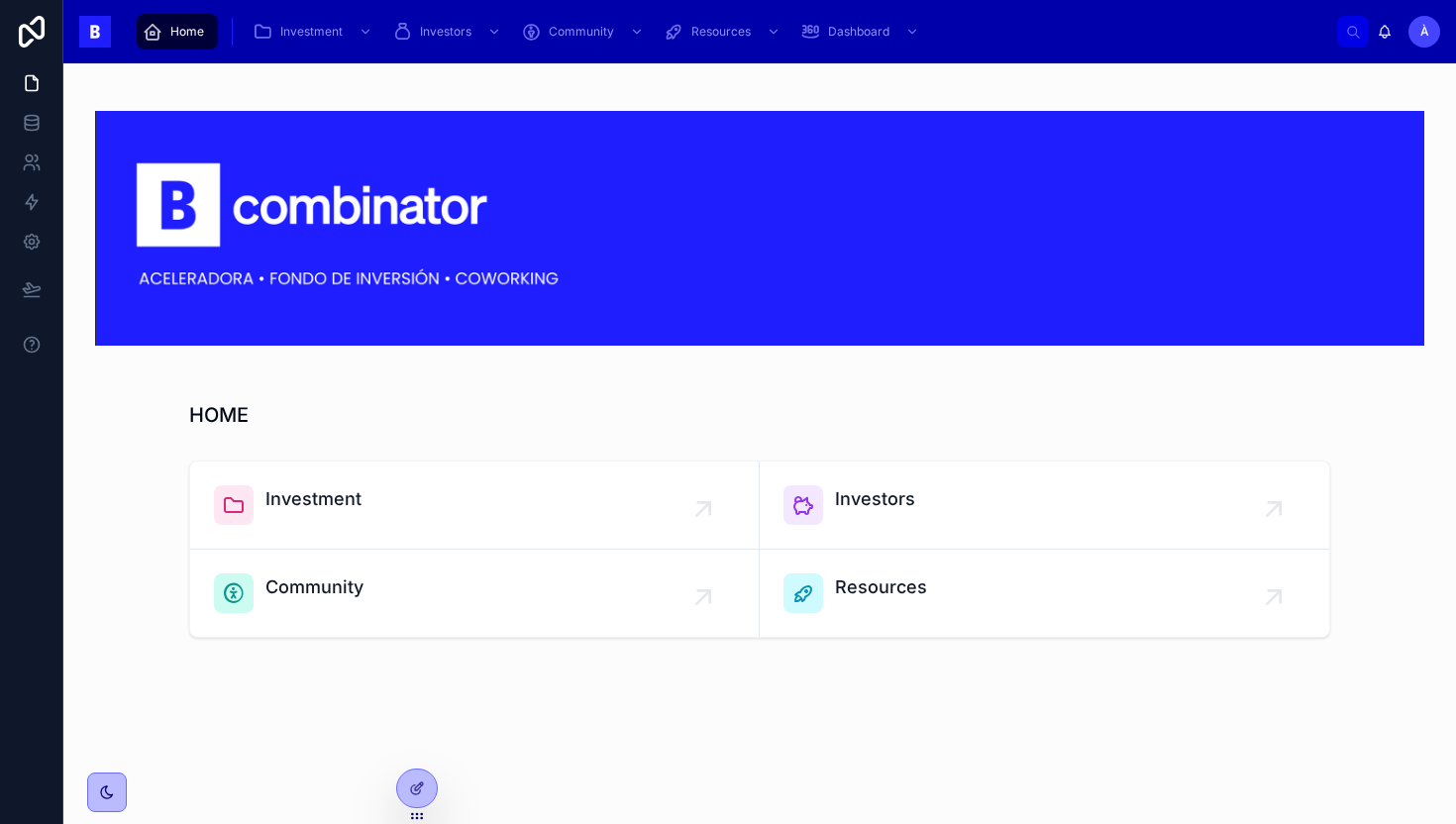 click on "Home Investment Investors Community Resources Dashboard" at bounding box center [732, 32] 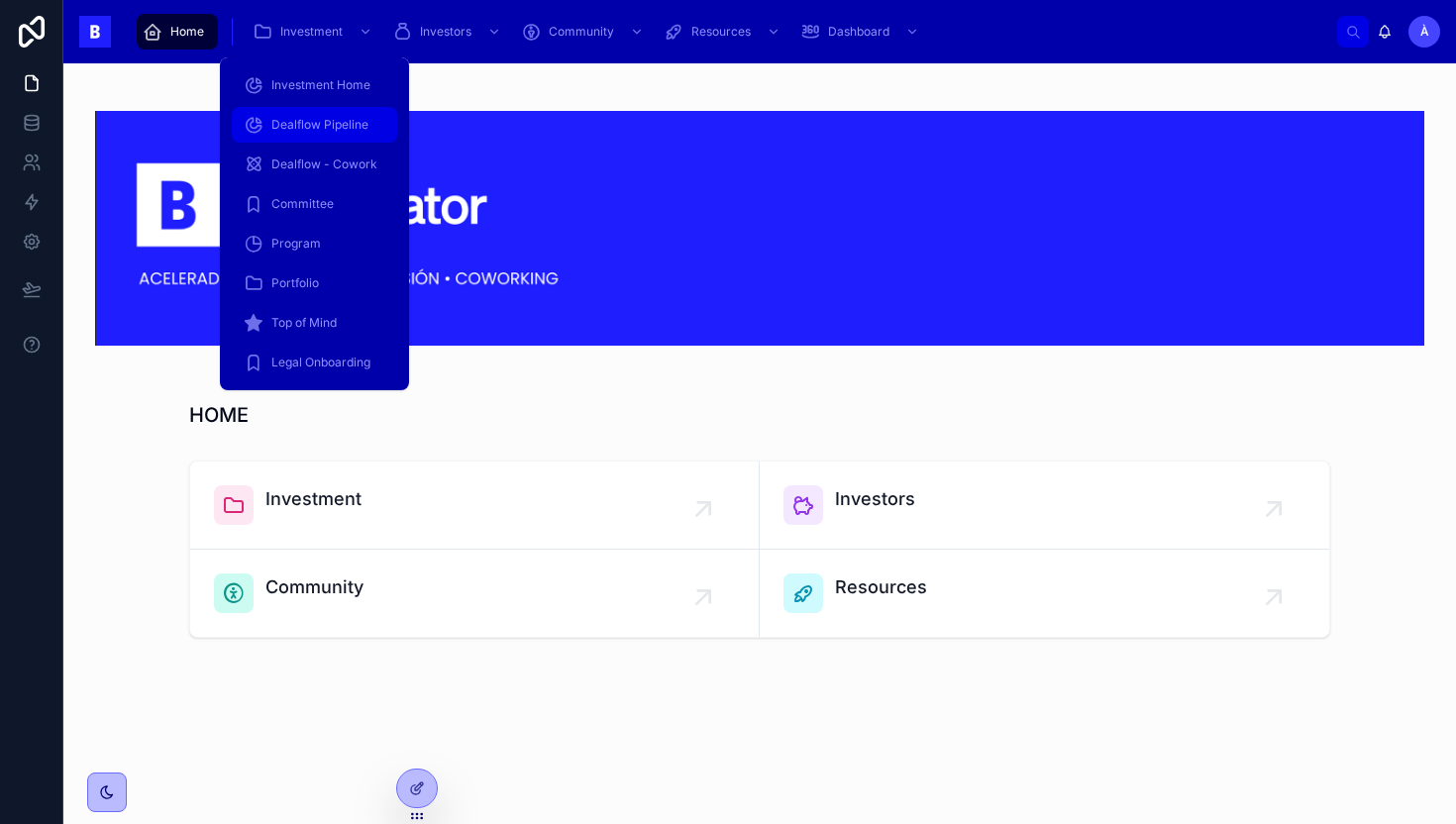 click on "Dealflow Pipeline" at bounding box center [314, 125] 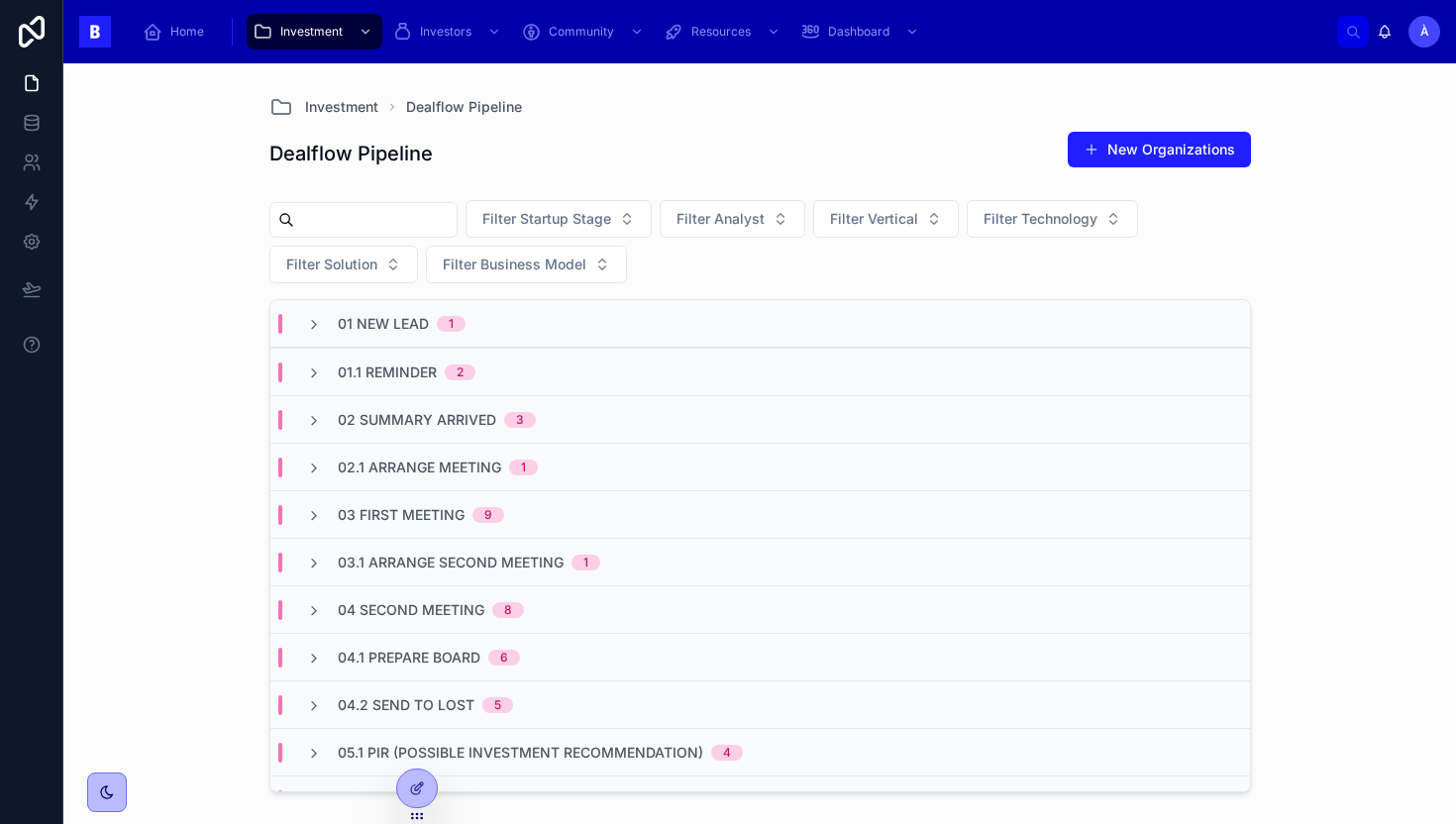 click on "02 Summary Arrived" at bounding box center [417, 420] 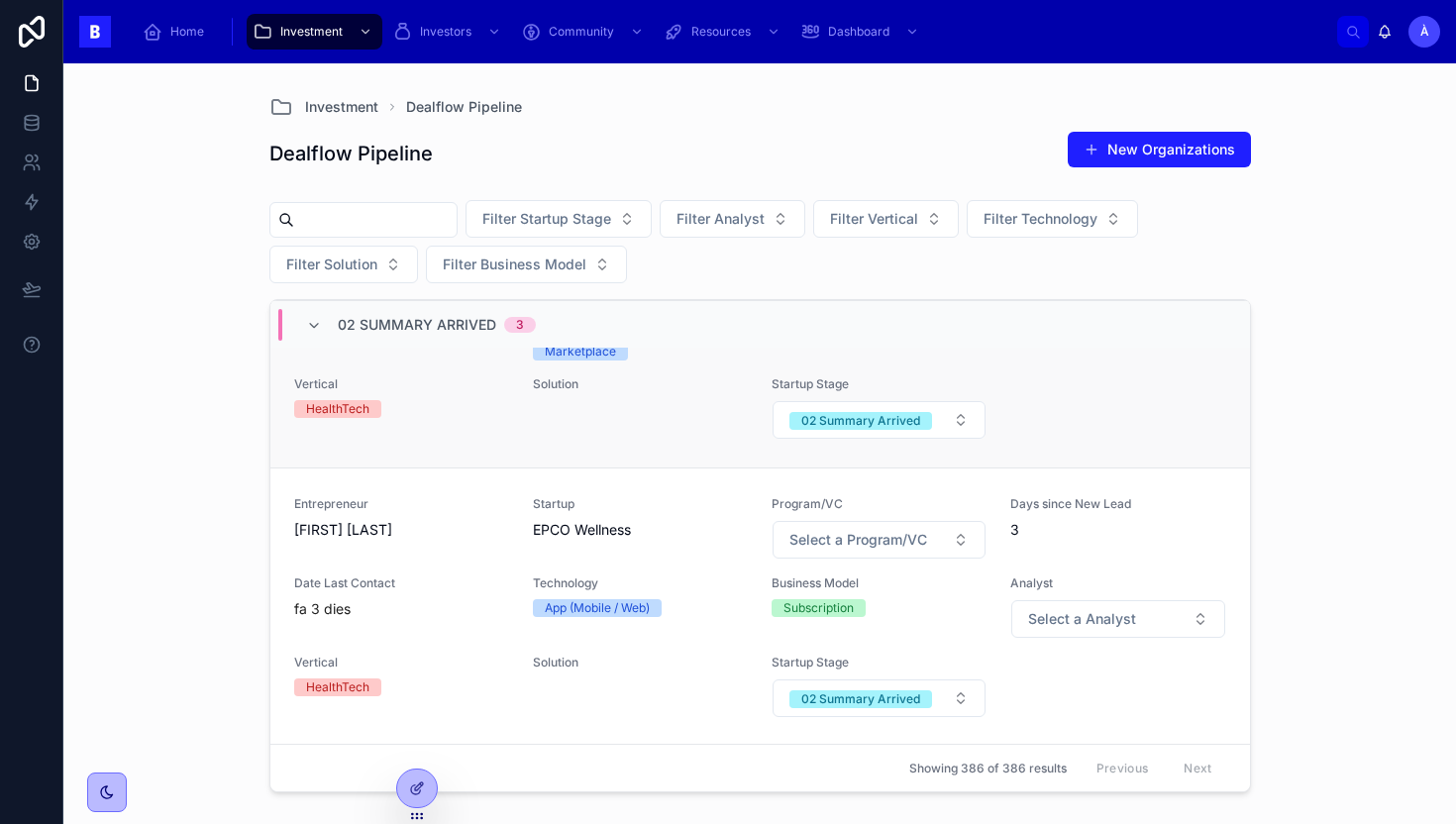 scroll, scrollTop: 274, scrollLeft: 0, axis: vertical 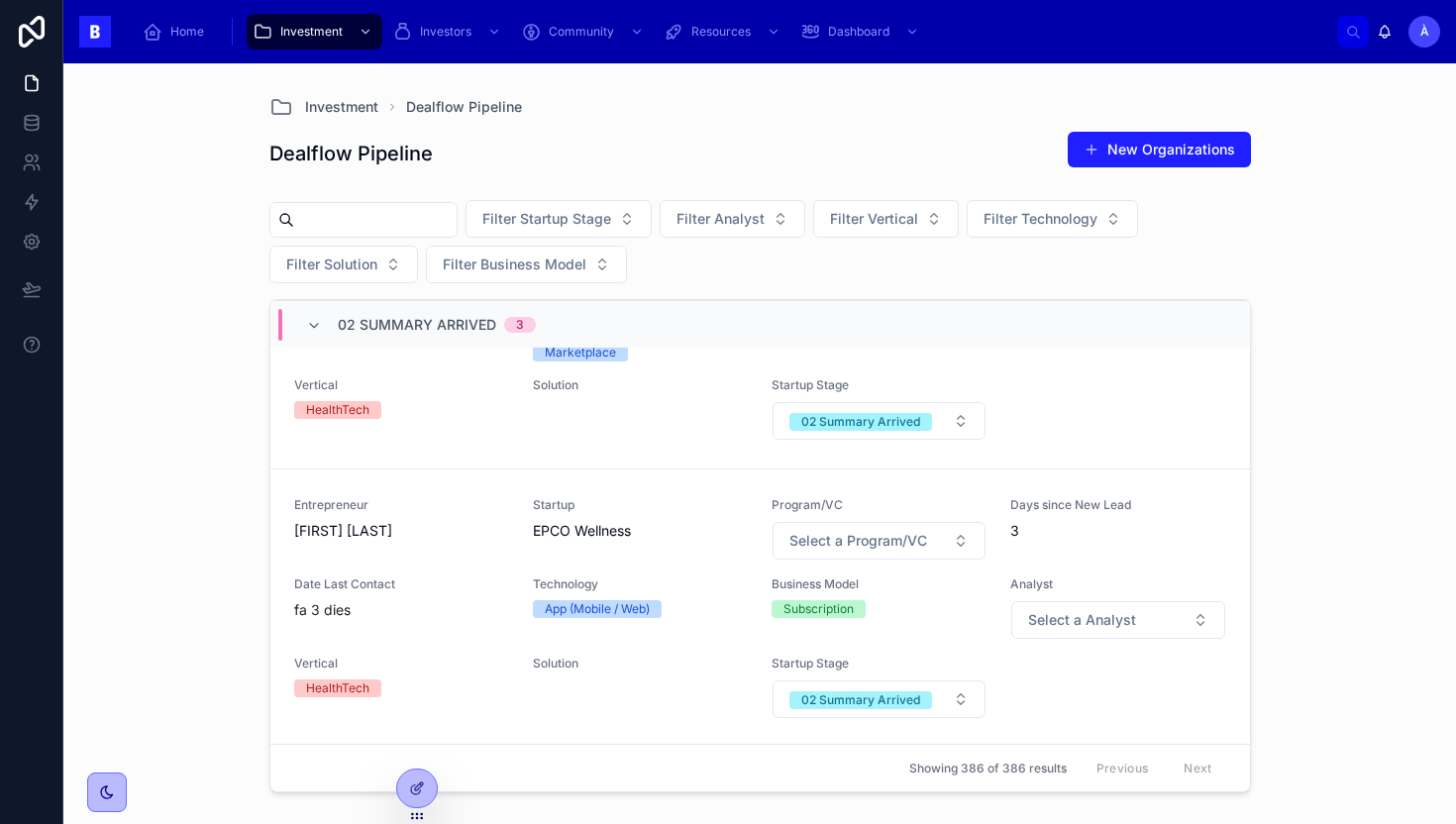 click on "02 Summary Arrived" at bounding box center (417, 325) 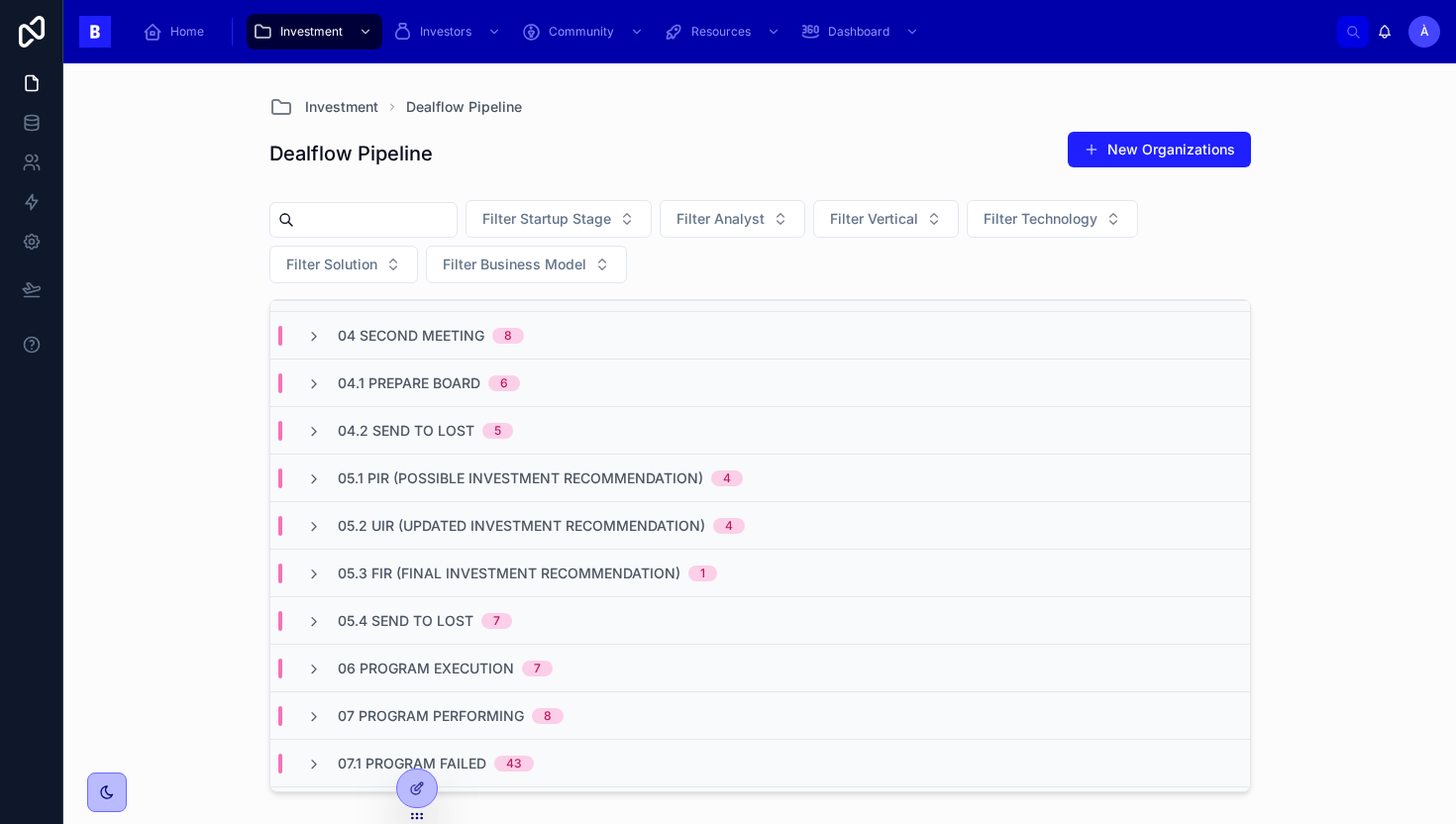 scroll, scrollTop: 0, scrollLeft: 0, axis: both 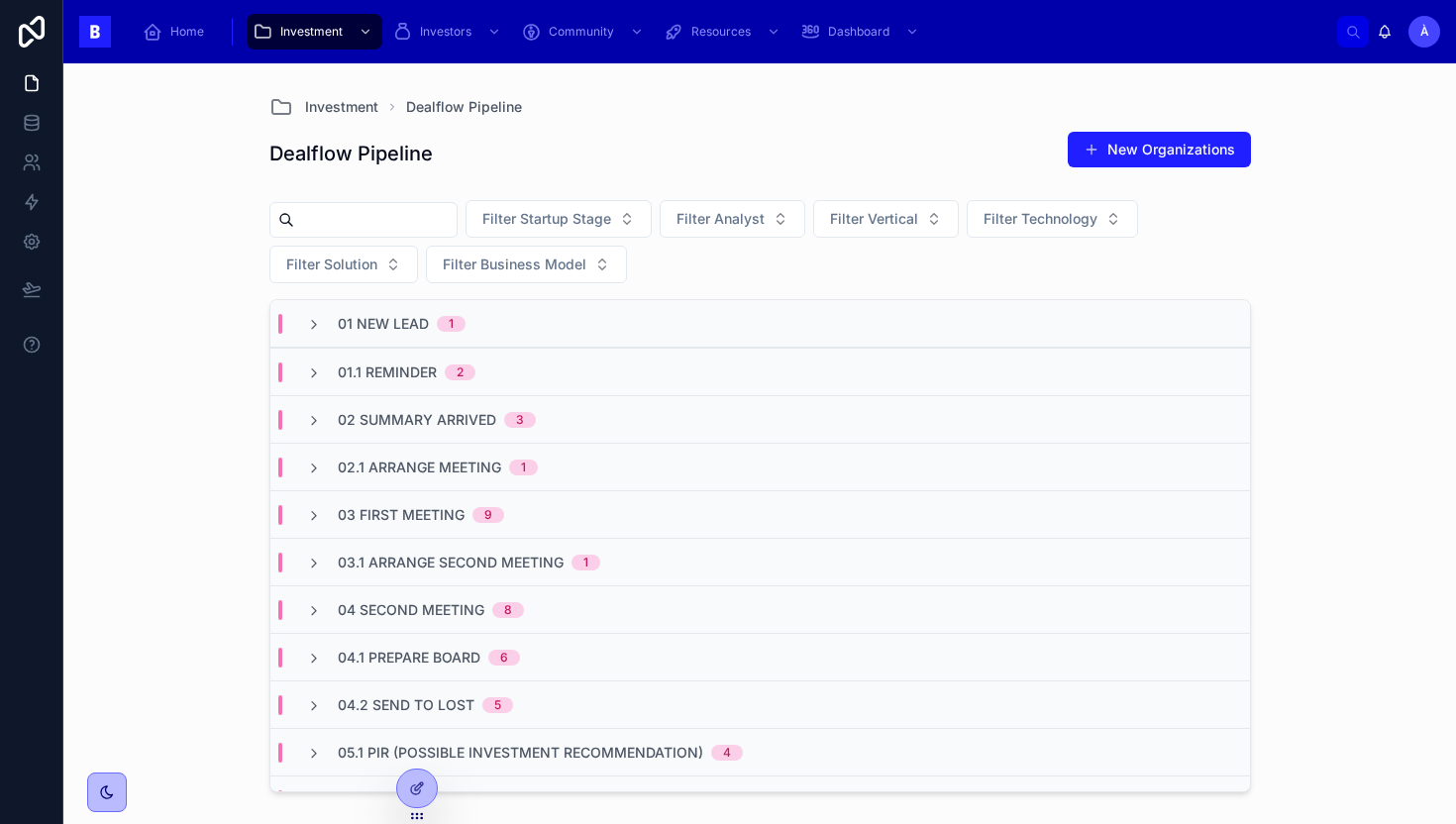click on "01.1 Reminder 2" at bounding box center (390, 372) 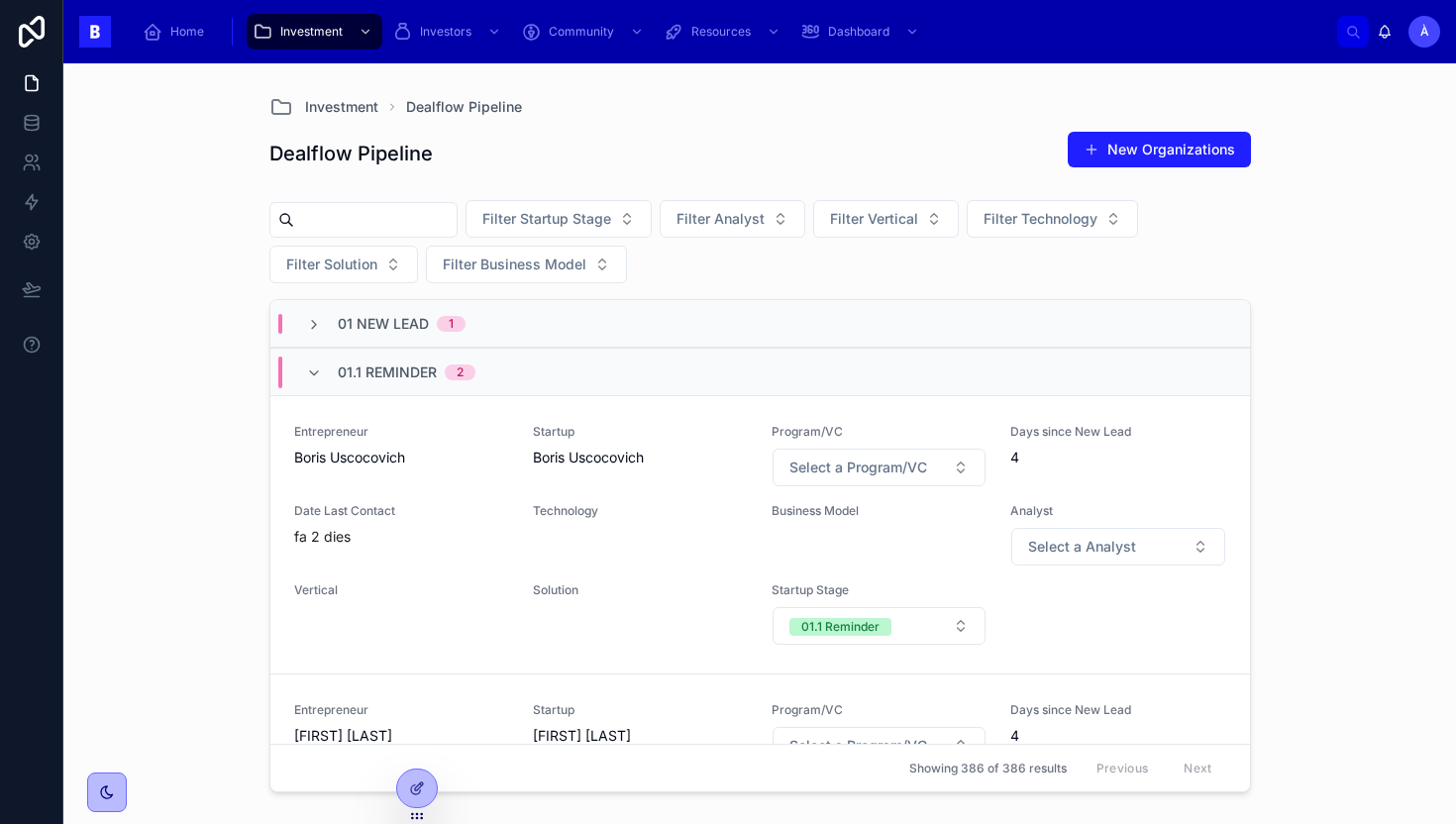 click on "01.1 Reminder 2" at bounding box center (390, 372) 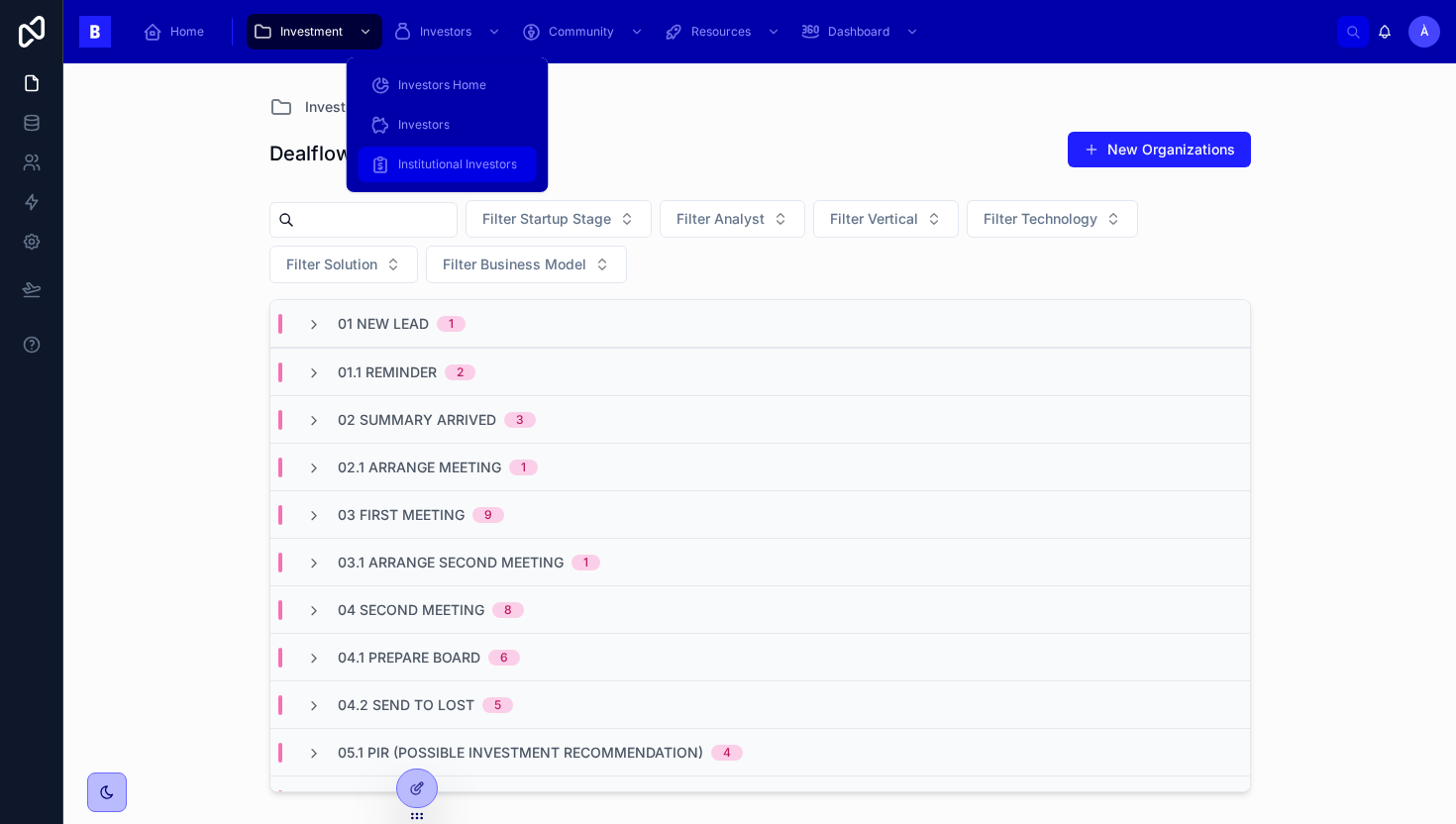 click on "Institutional Investors" at bounding box center (458, 164) 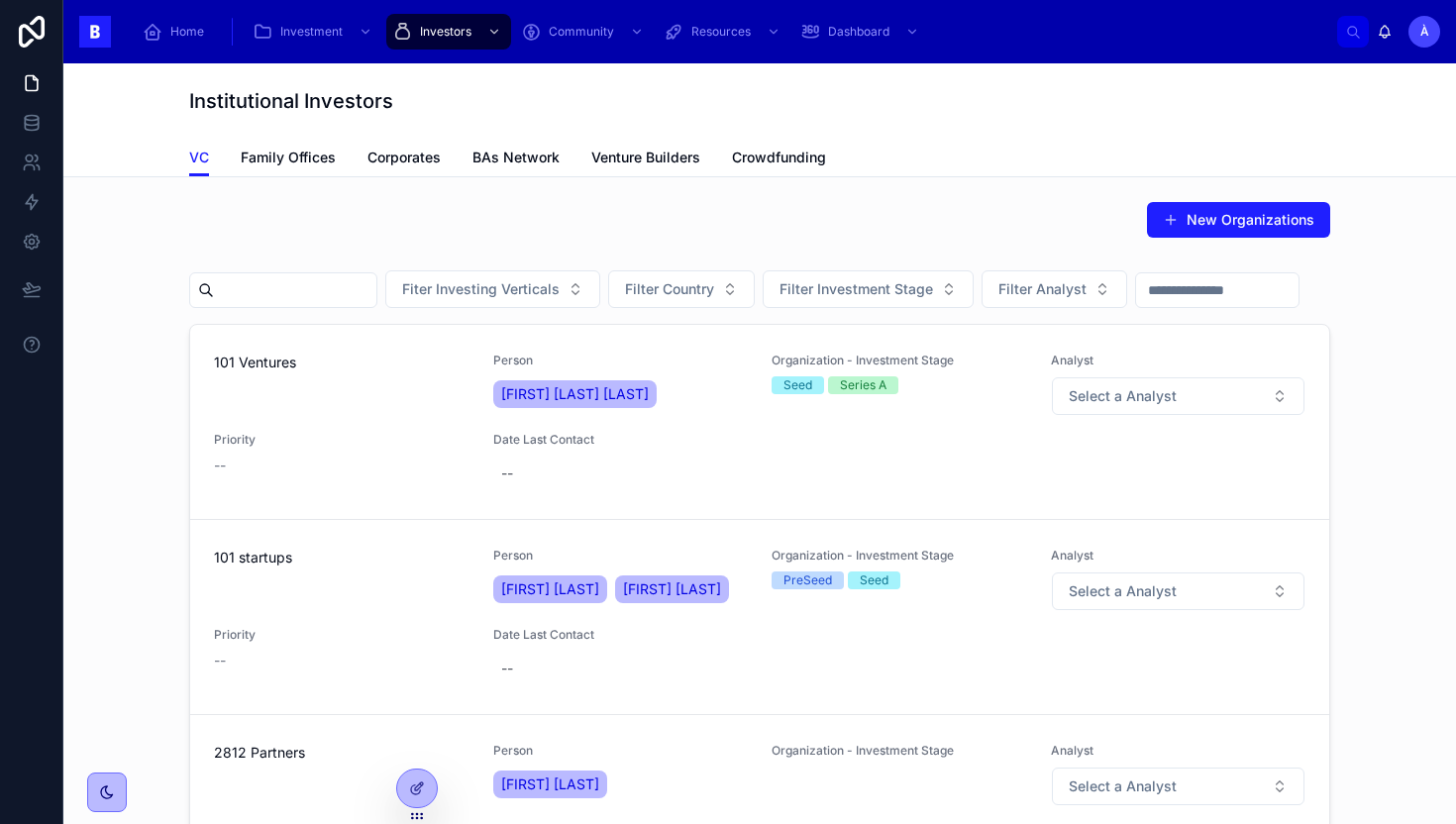 click at bounding box center [295, 290] 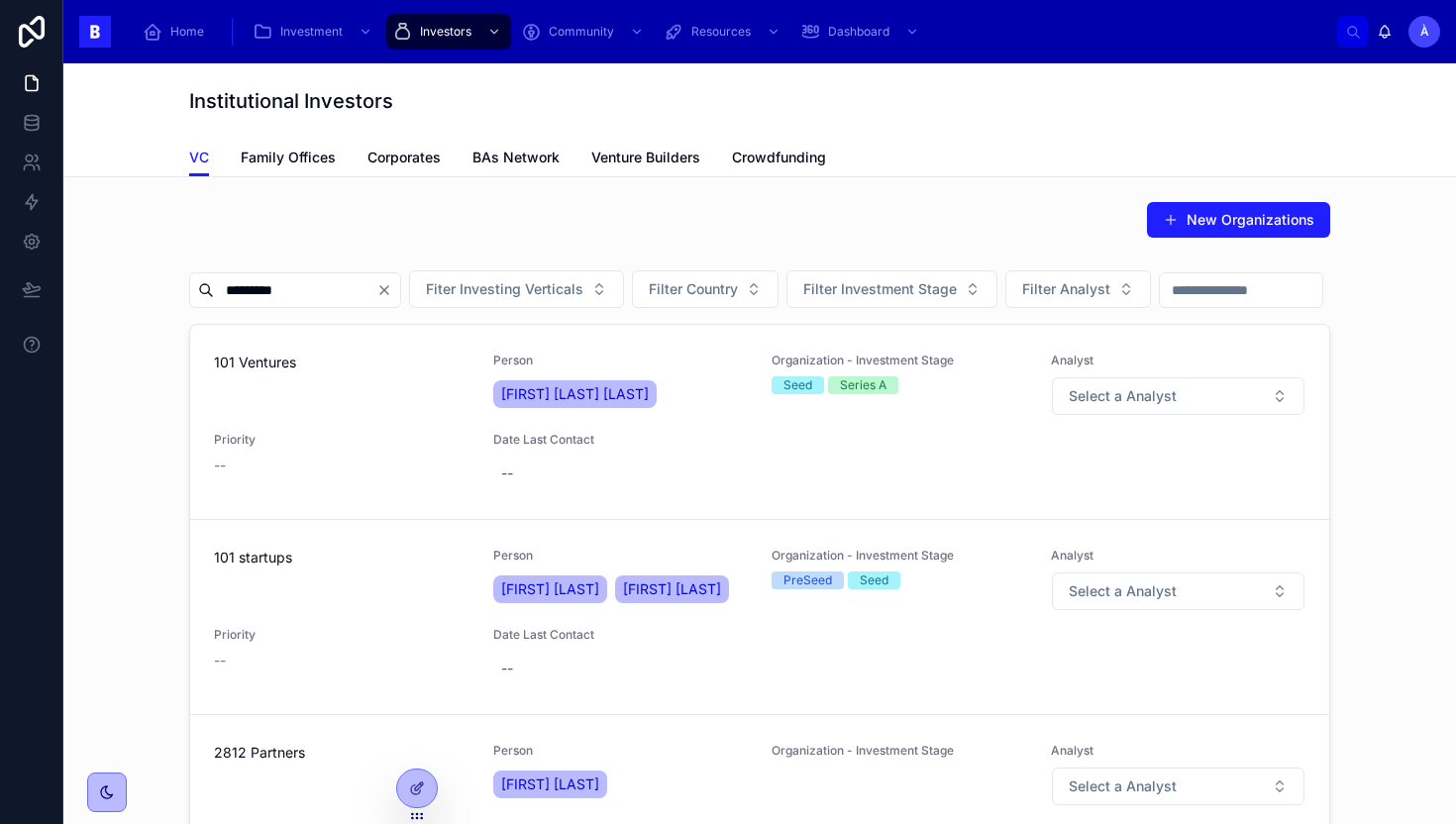 type on "*********" 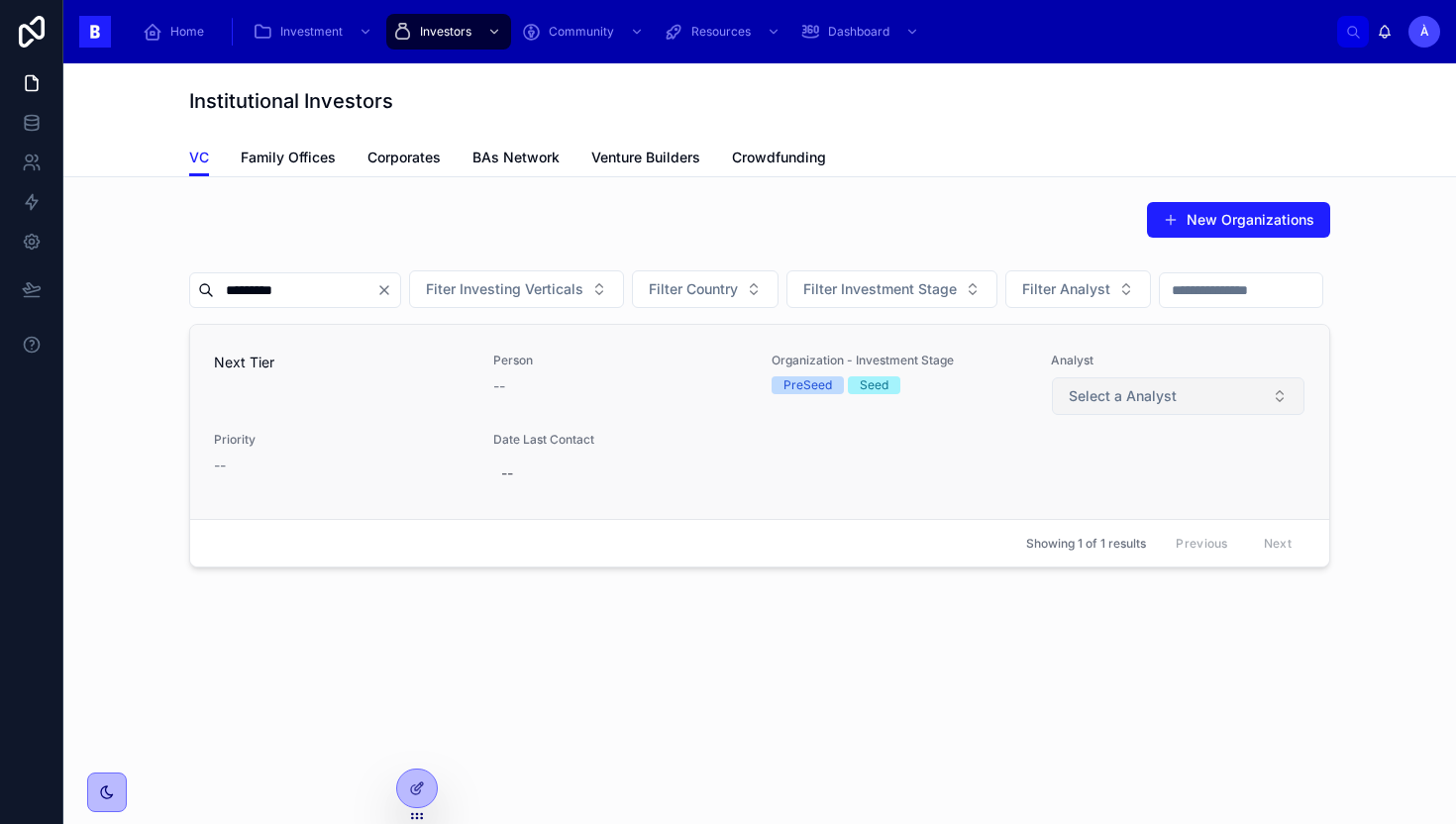 click on "Select a Analyst" at bounding box center [1122, 396] 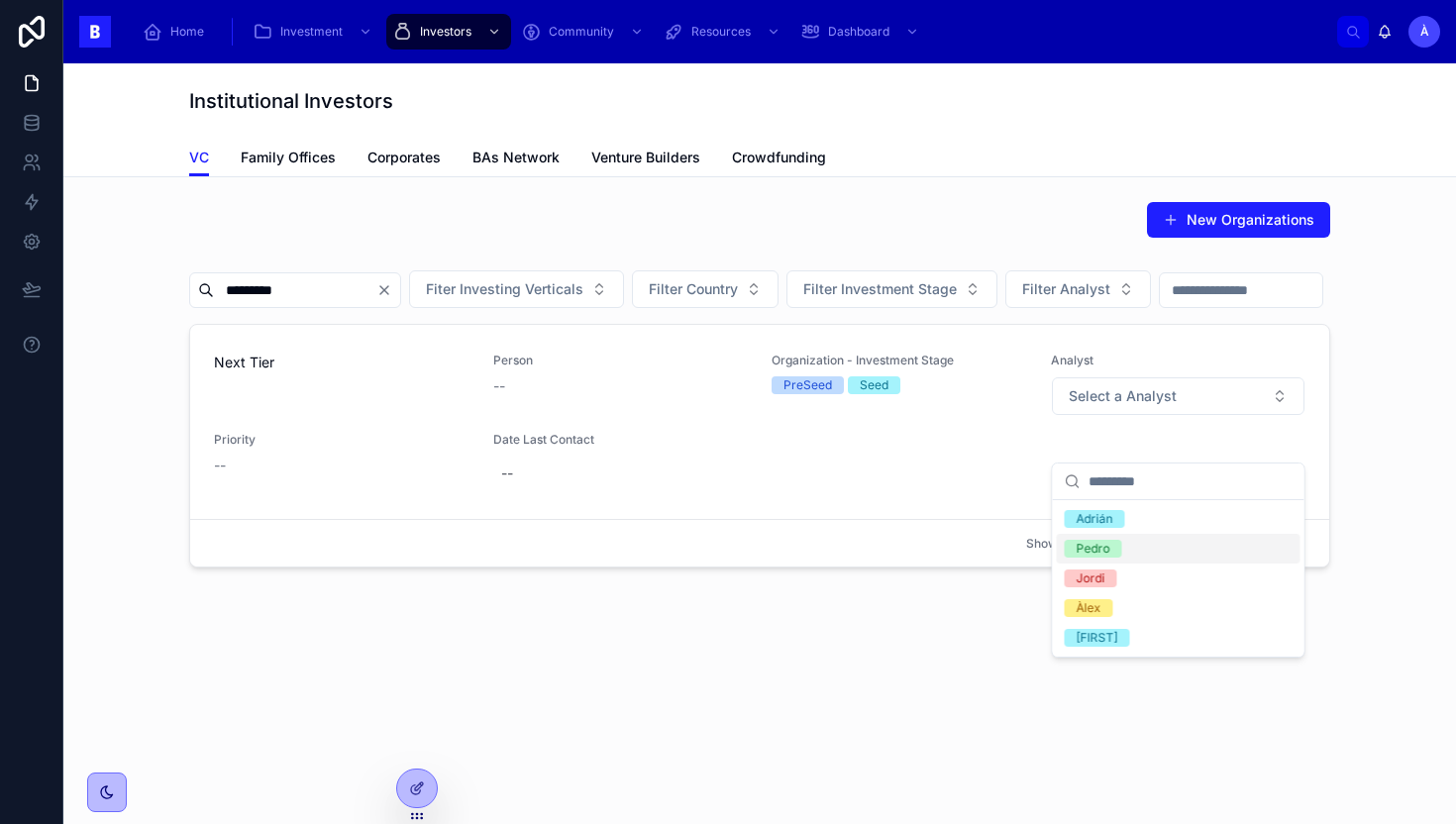 click on "Pedro" at bounding box center [1093, 549] 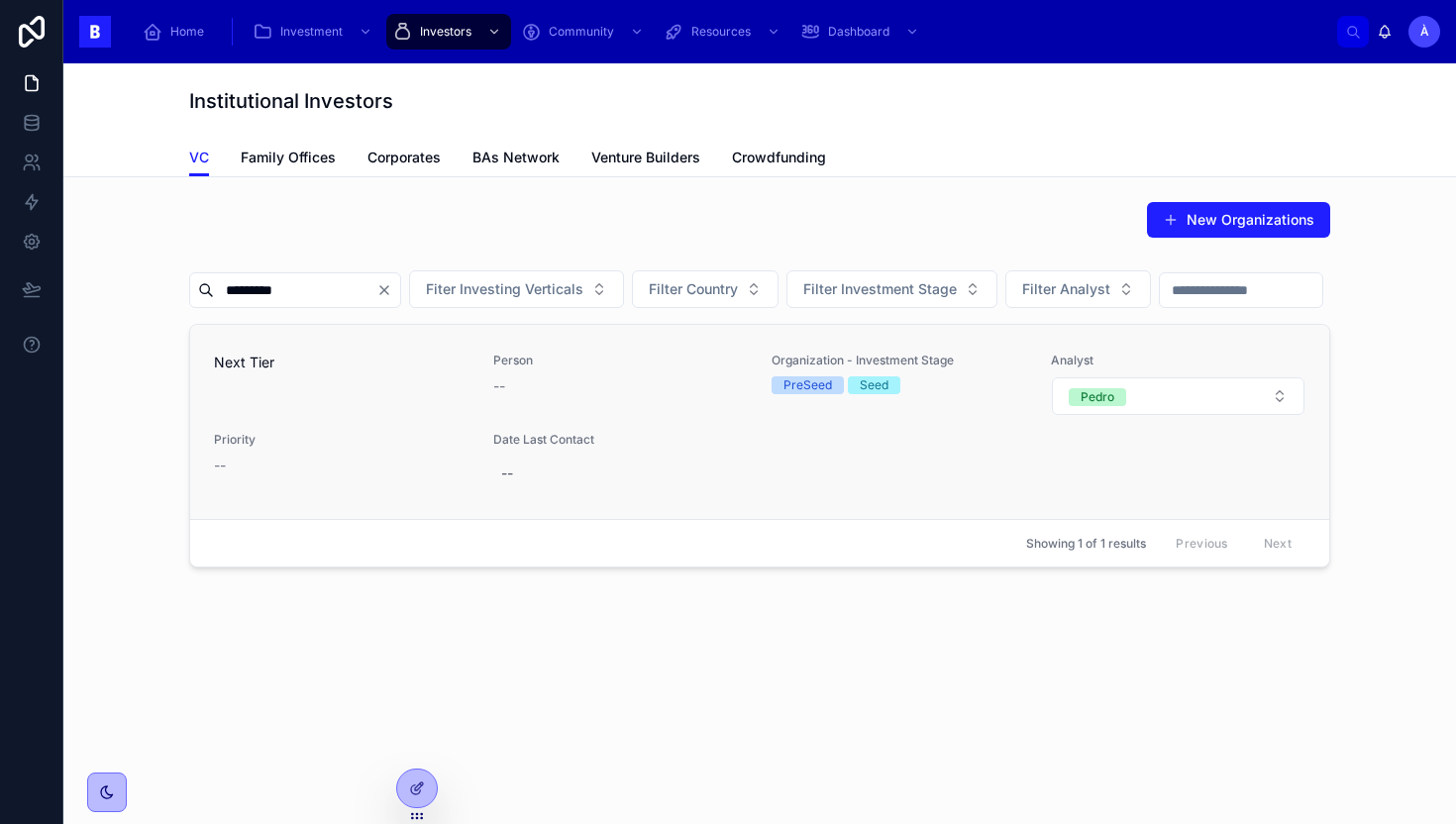 click on "Organization - Investment Stage PreSeed Seed" at bounding box center [899, 384] 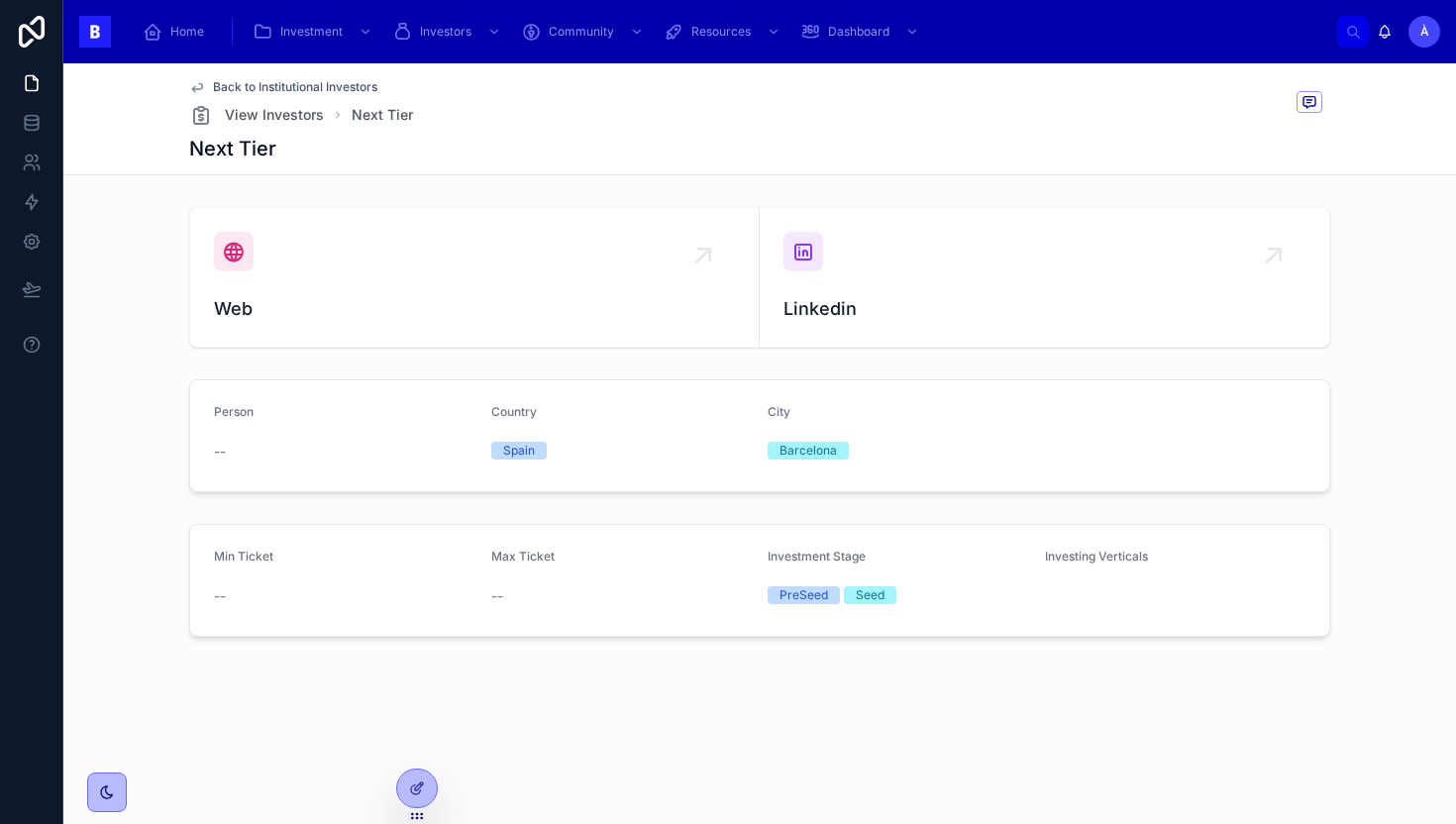click on "Person --" at bounding box center [345, 436] 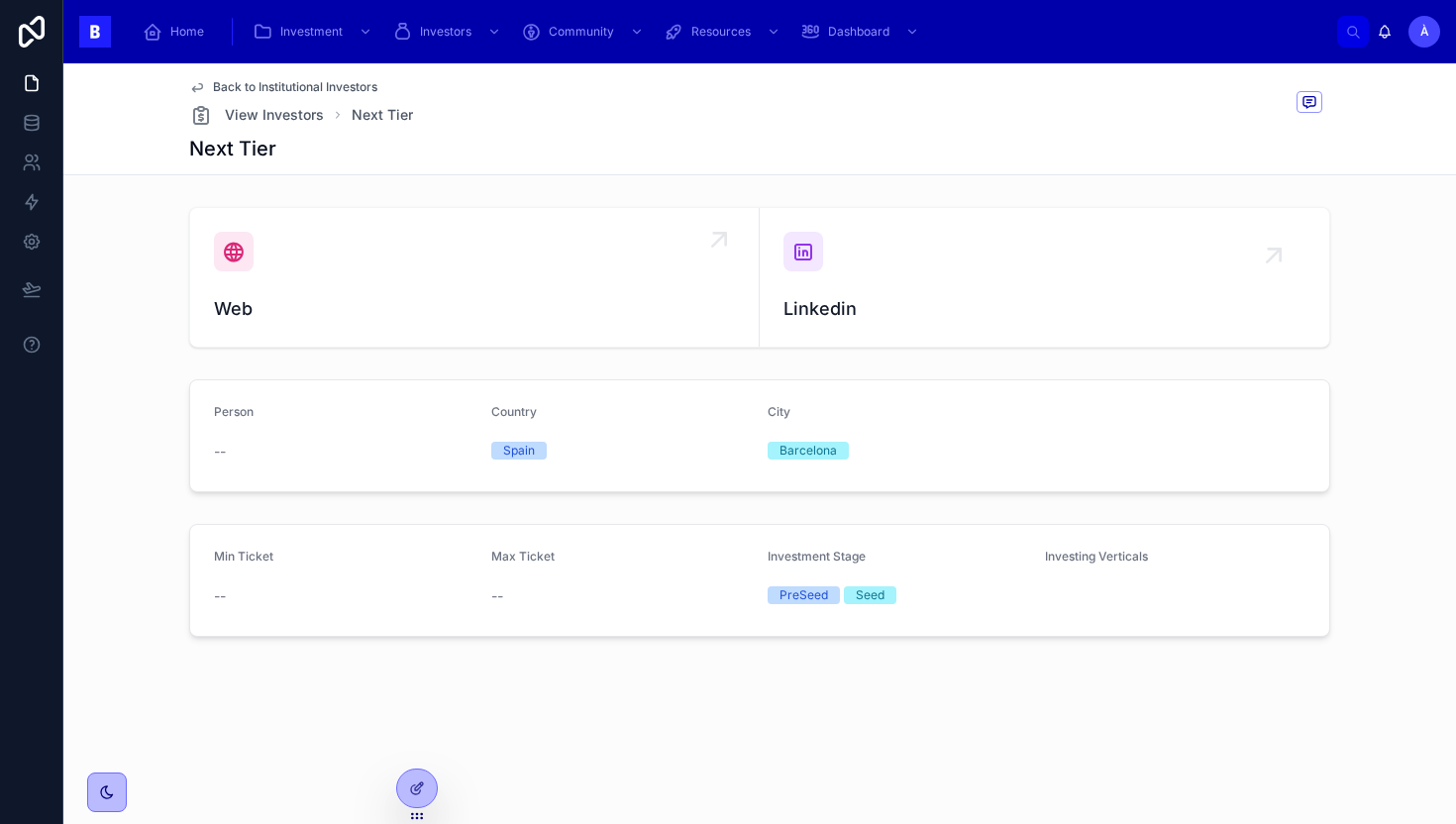 click at bounding box center [234, 252] 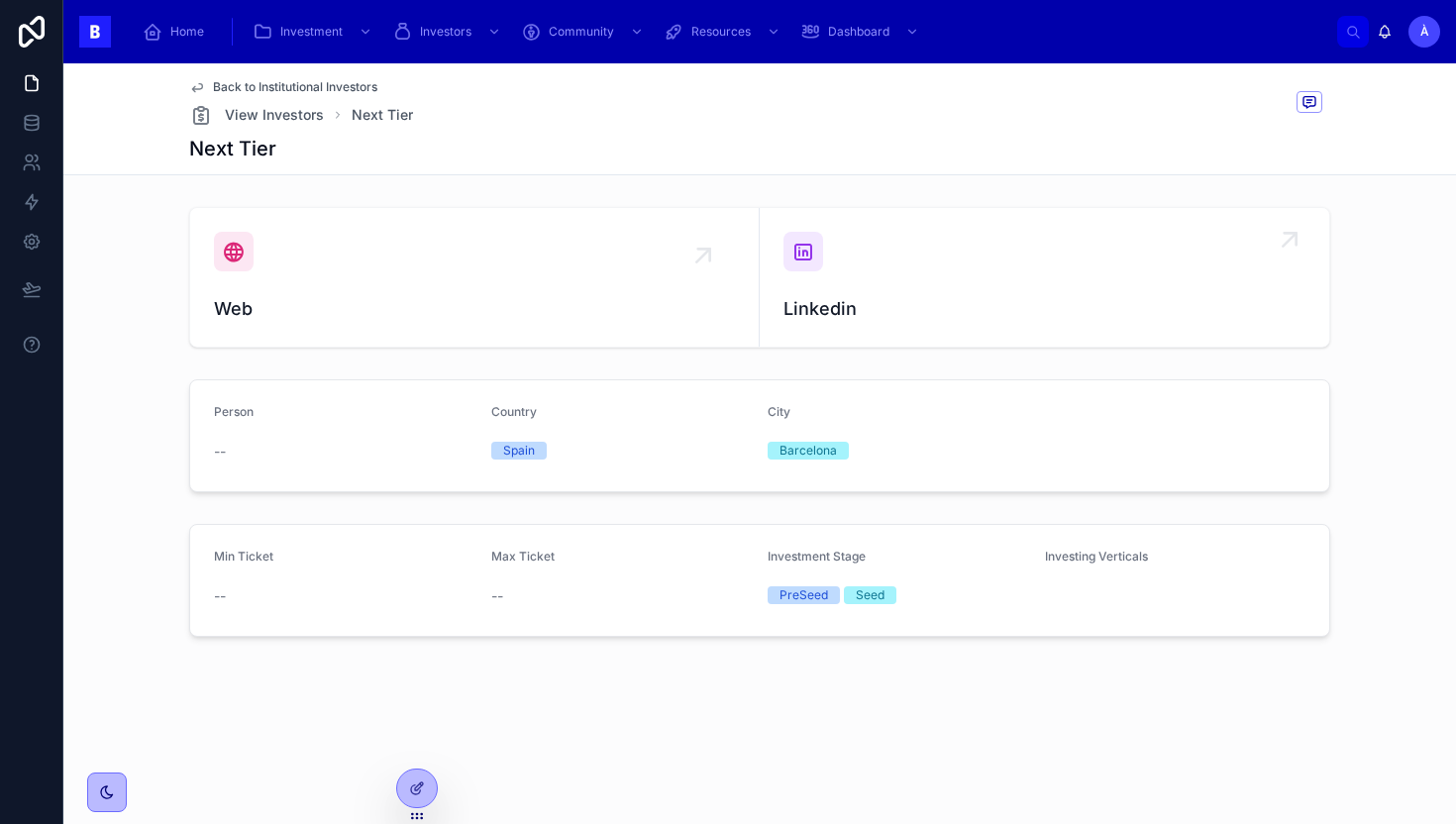 click at bounding box center (803, 252) 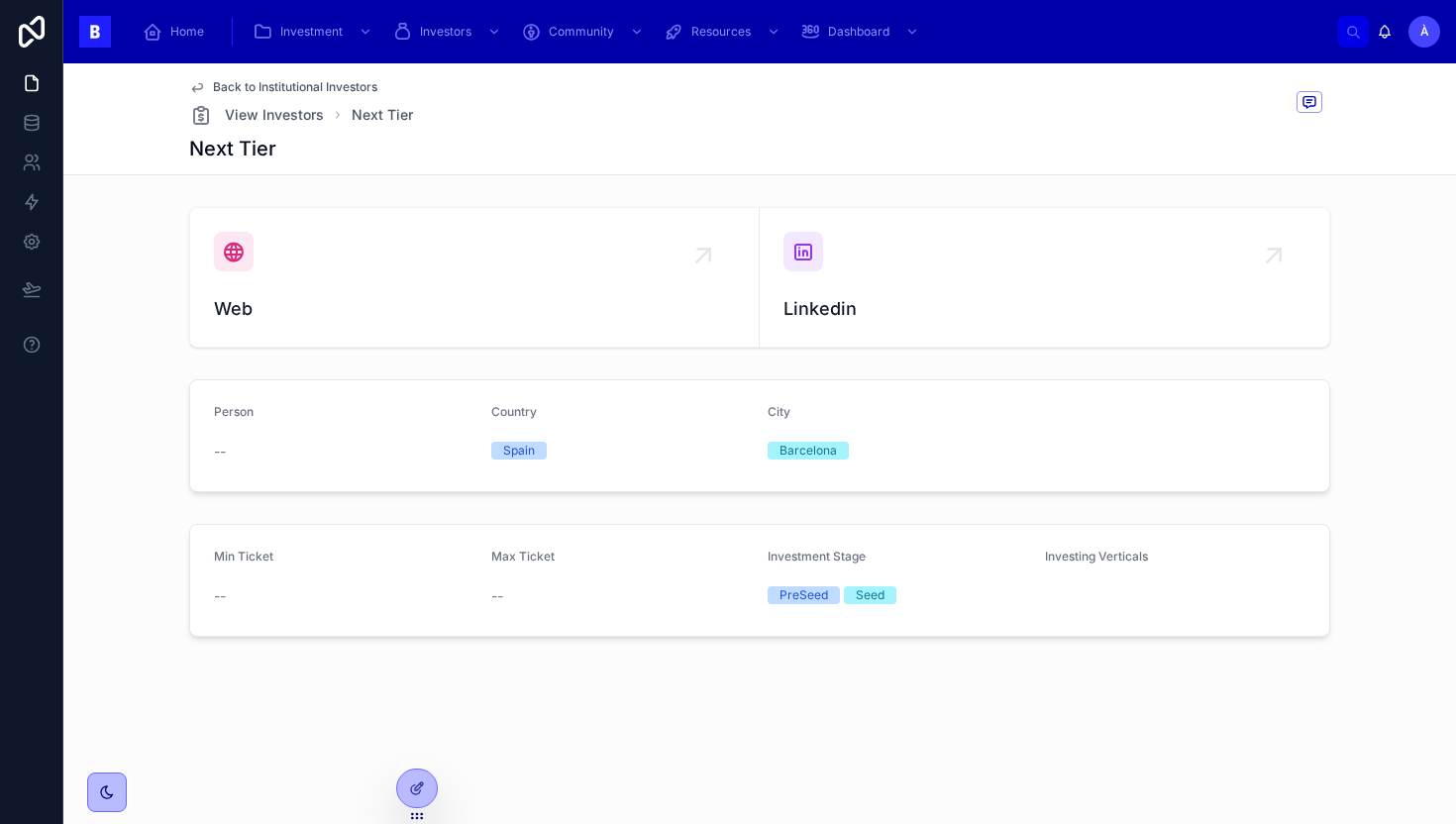 click on "Min Ticket -- Max Ticket -- Investment Stage PreSeed Seed Investing Verticals" at bounding box center [760, 580] 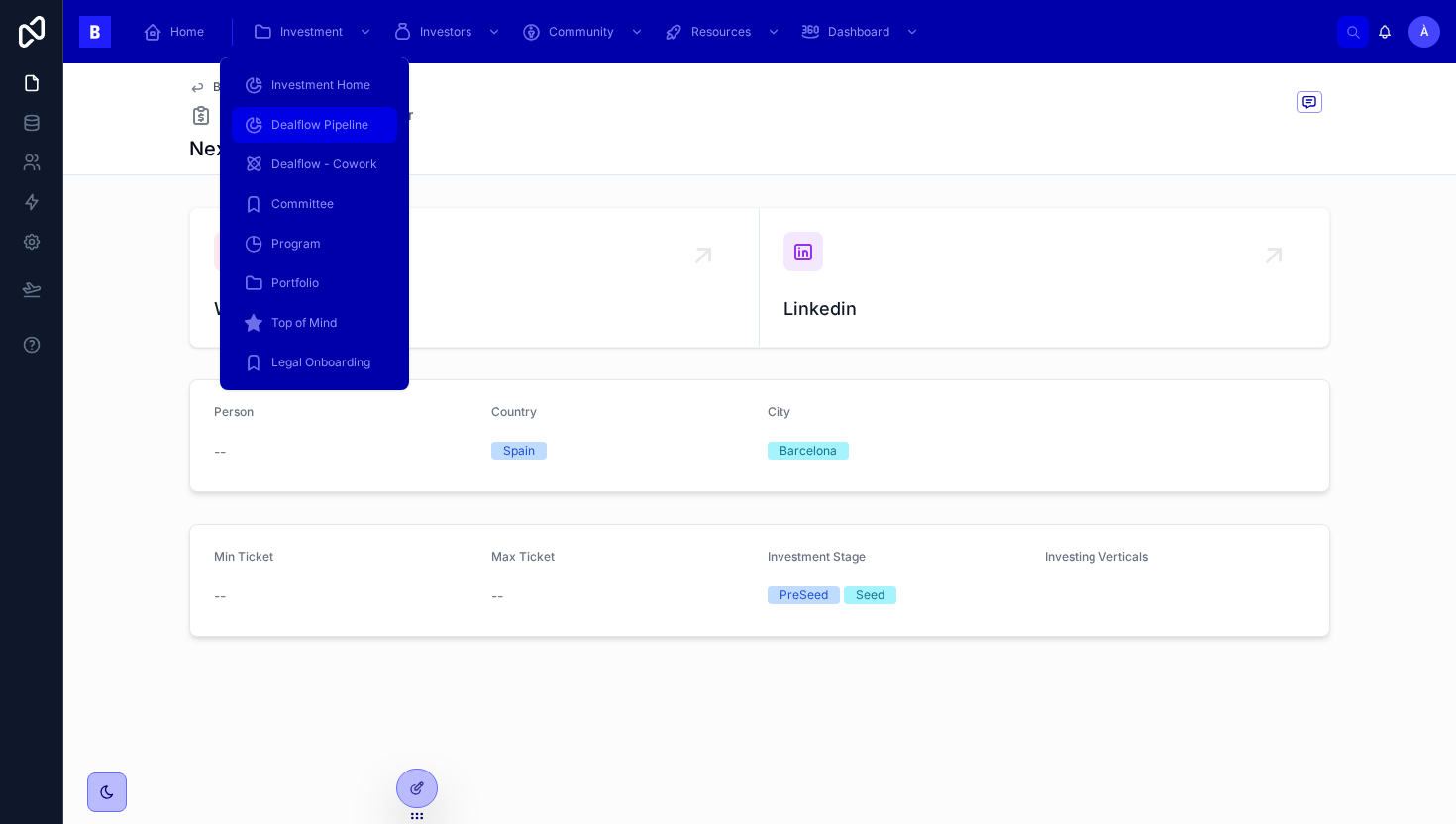 click on "Dealflow Pipeline" at bounding box center (320, 125) 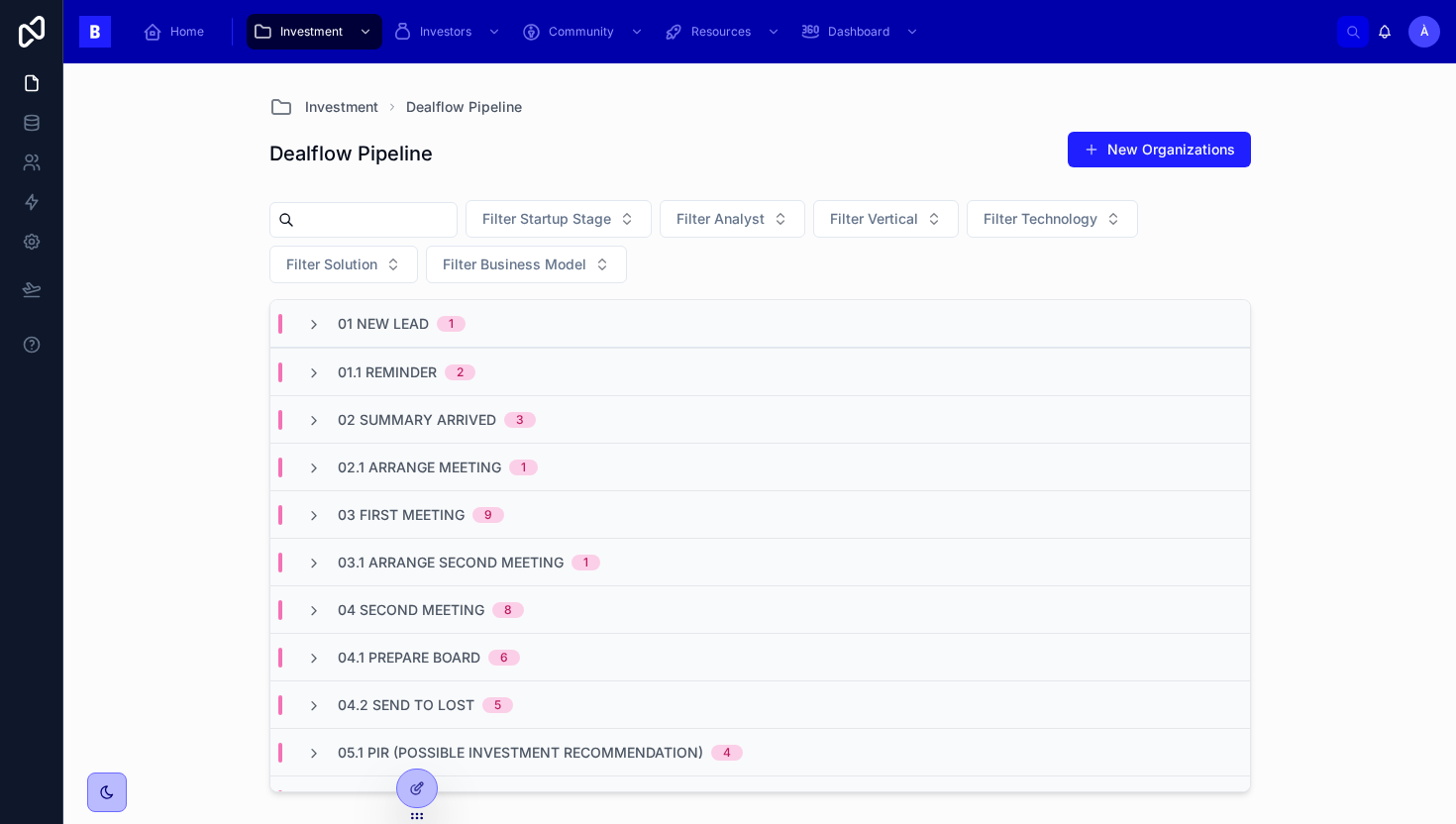 click on "02 Summary Arrived" at bounding box center (417, 420) 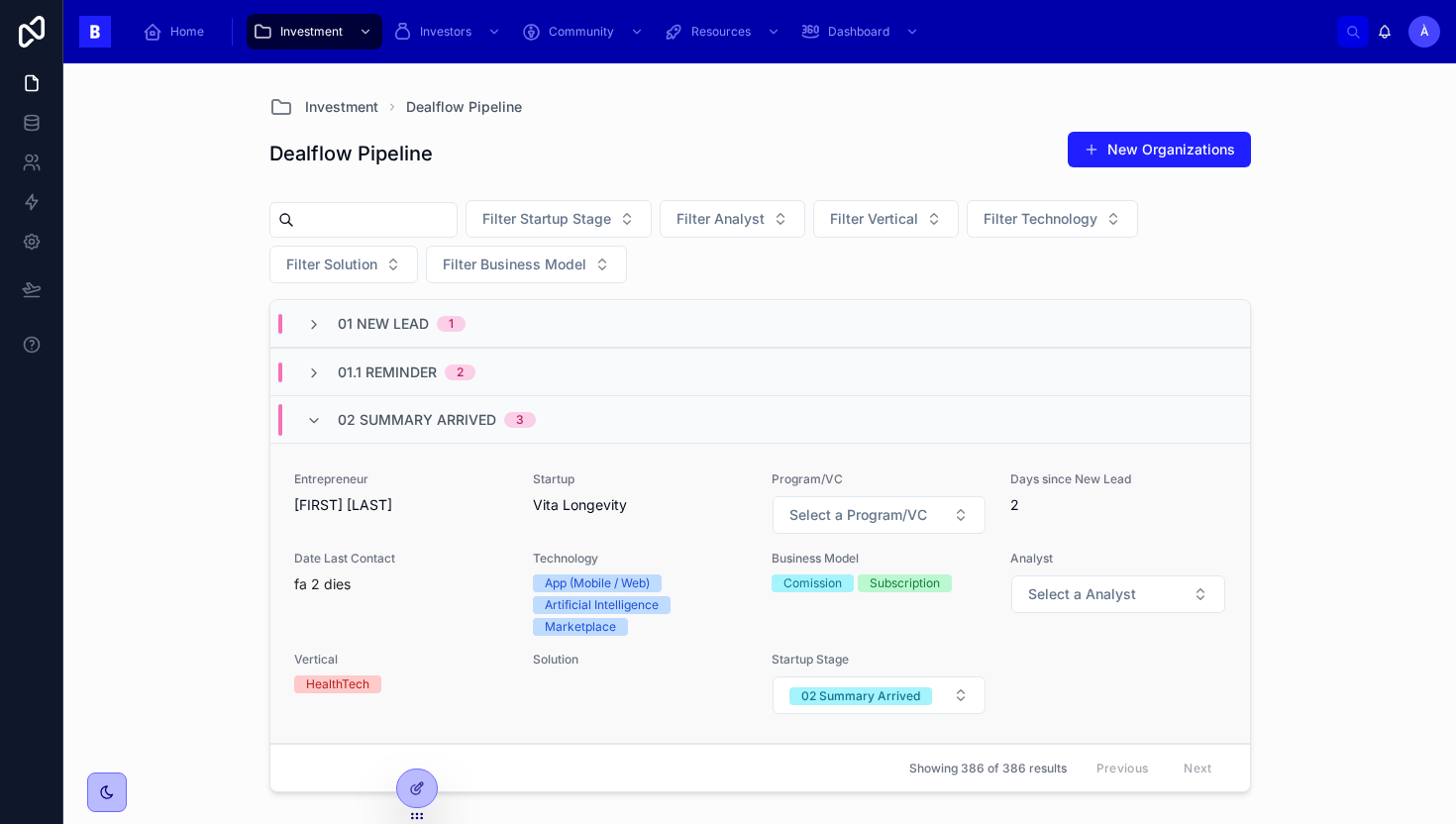 click on "[ROLE] [FIRST] [LAST]" at bounding box center [401, 493] 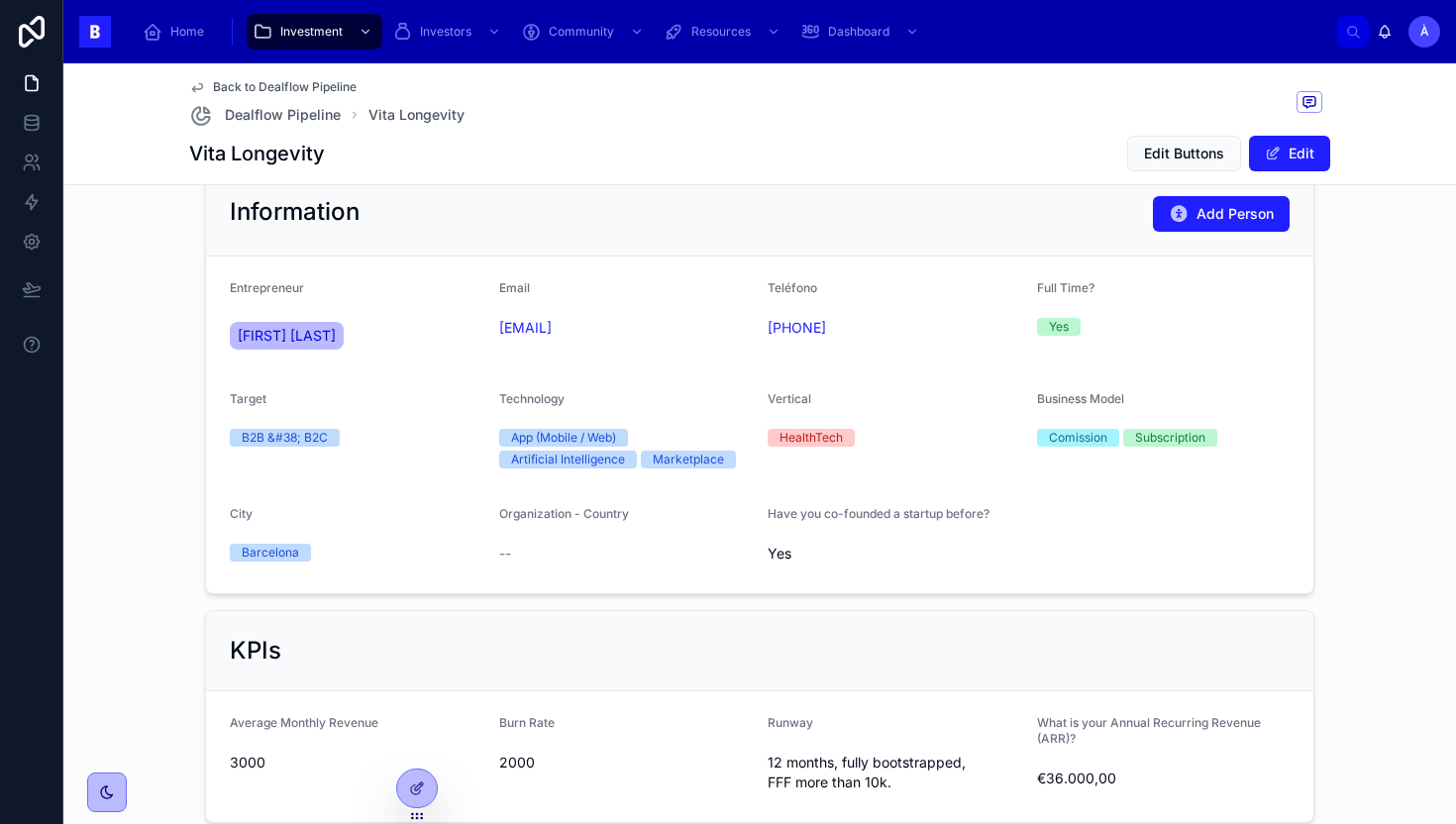 scroll, scrollTop: 557, scrollLeft: 0, axis: vertical 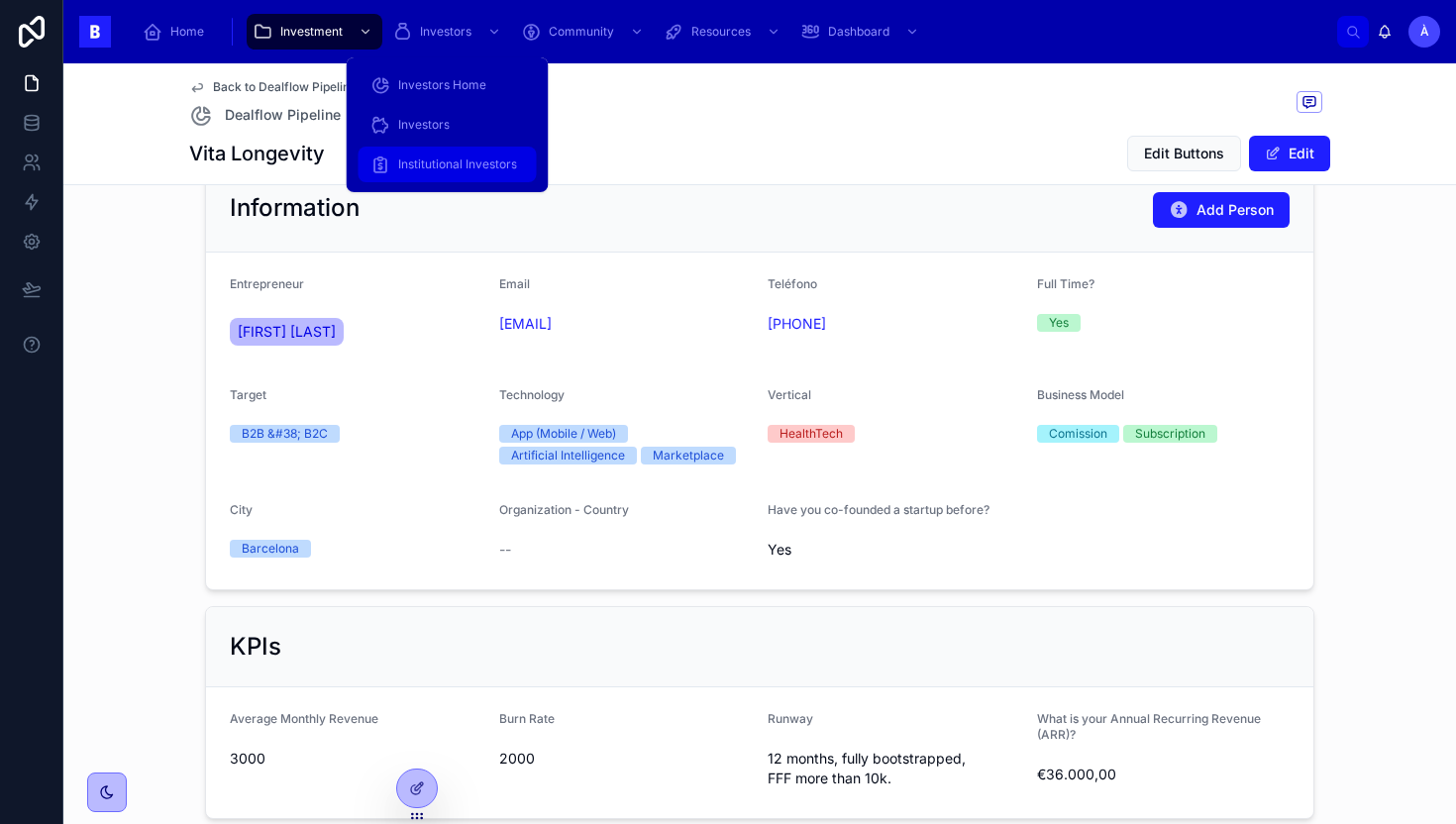 click on "Institutional Investors" at bounding box center (448, 164) 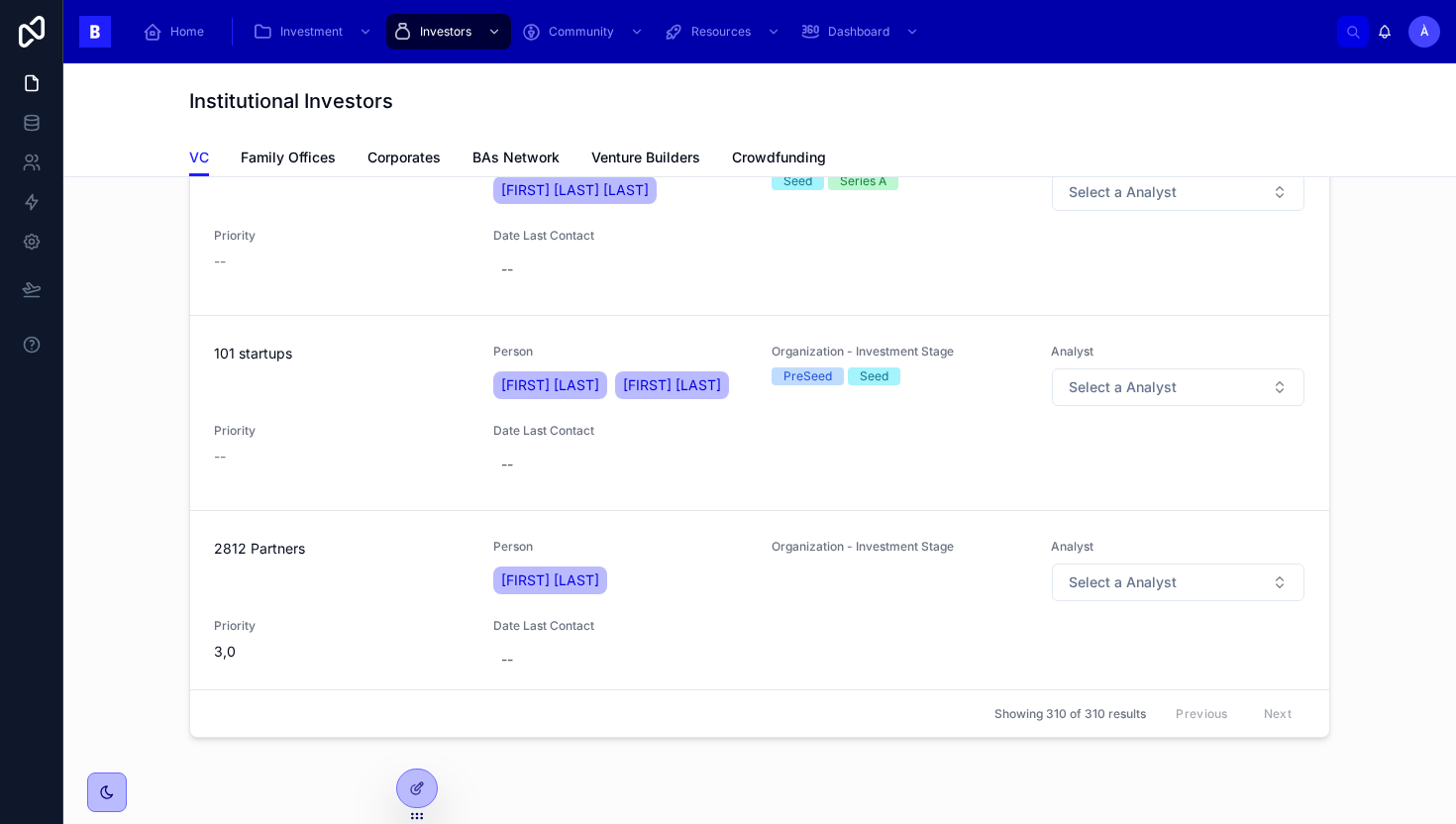 scroll, scrollTop: 0, scrollLeft: 0, axis: both 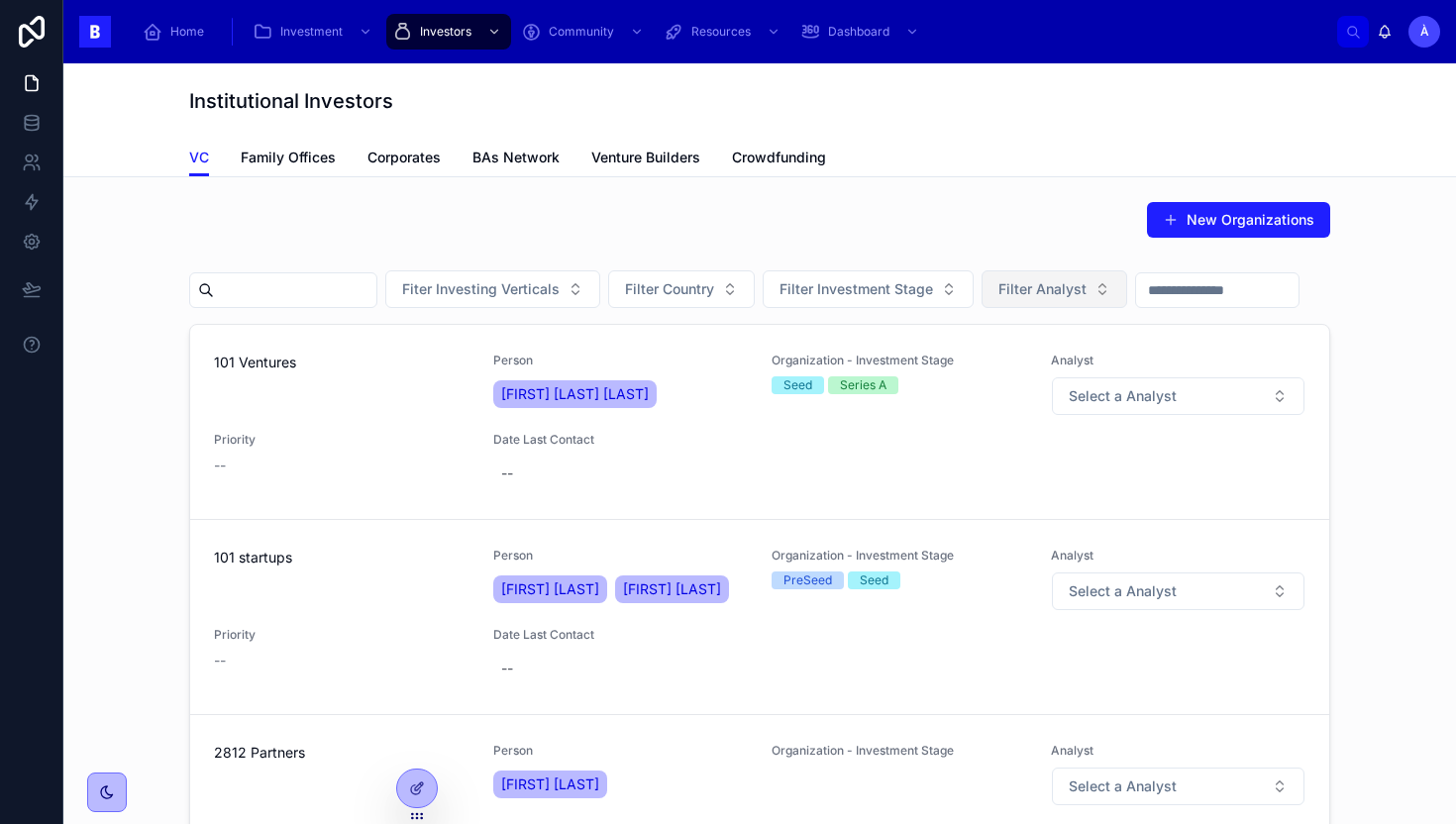 click on "Filter Analyst" at bounding box center (1042, 289) 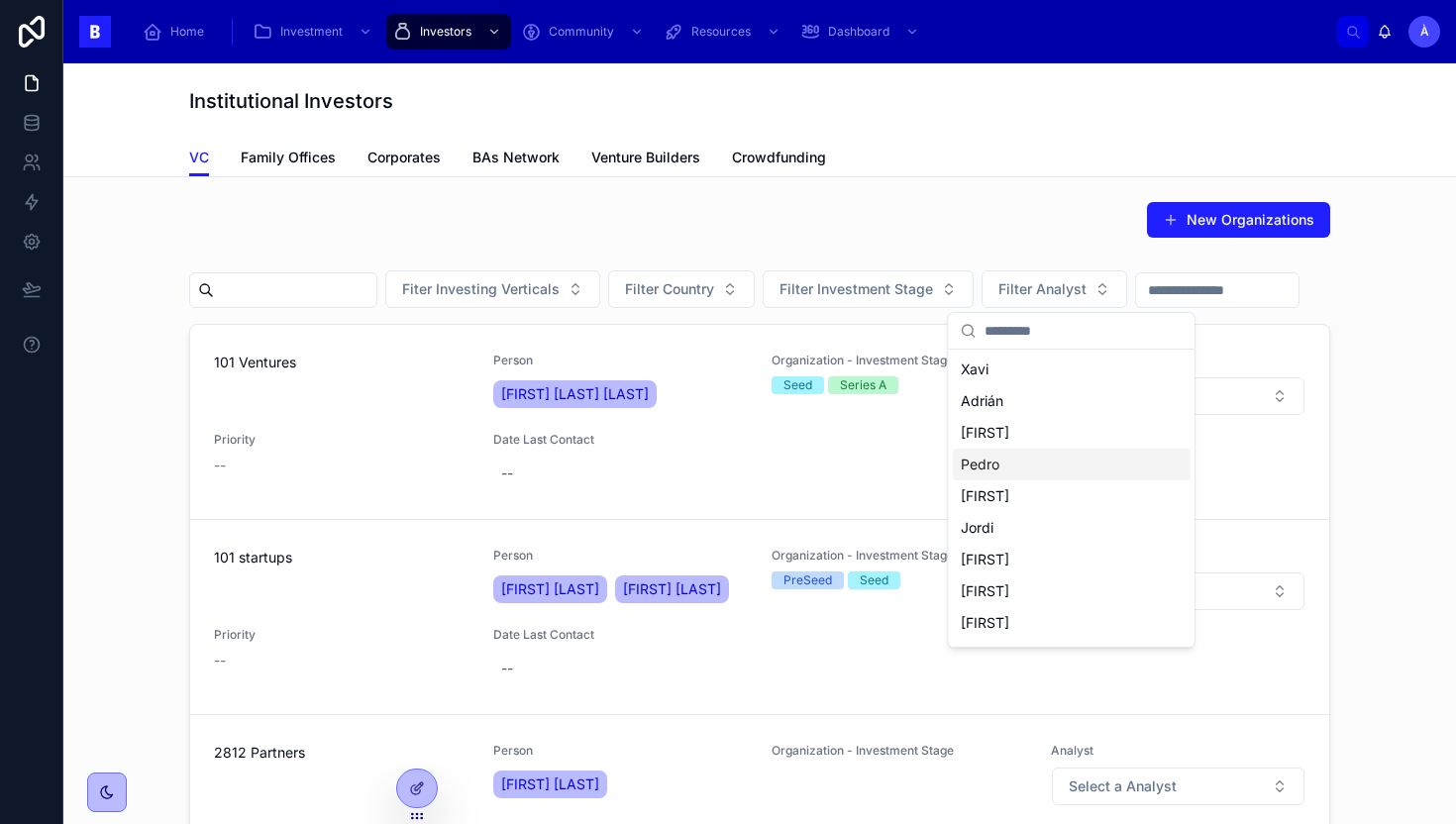 click on "Pedro" at bounding box center [1072, 464] 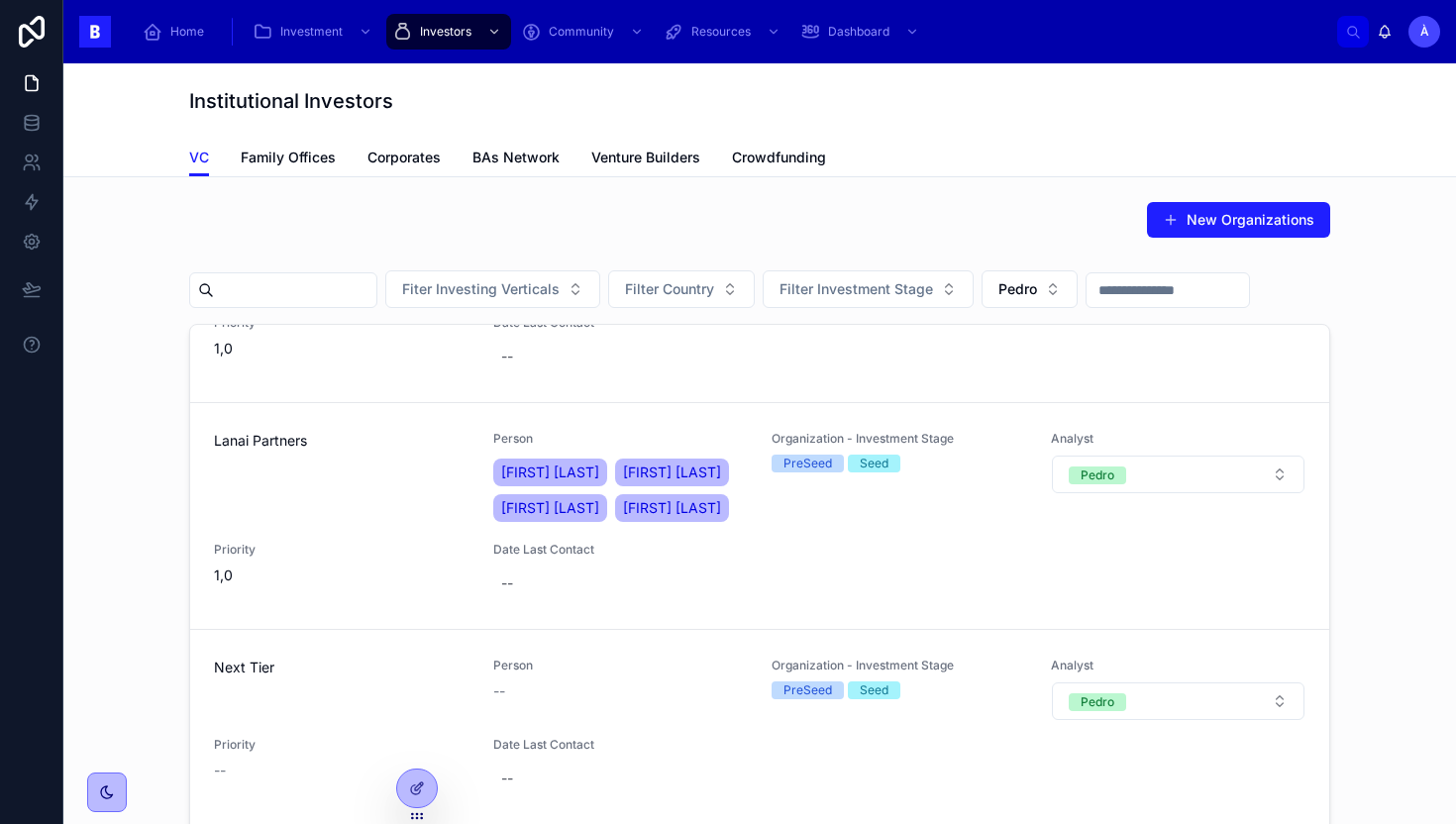 scroll, scrollTop: 2721, scrollLeft: 0, axis: vertical 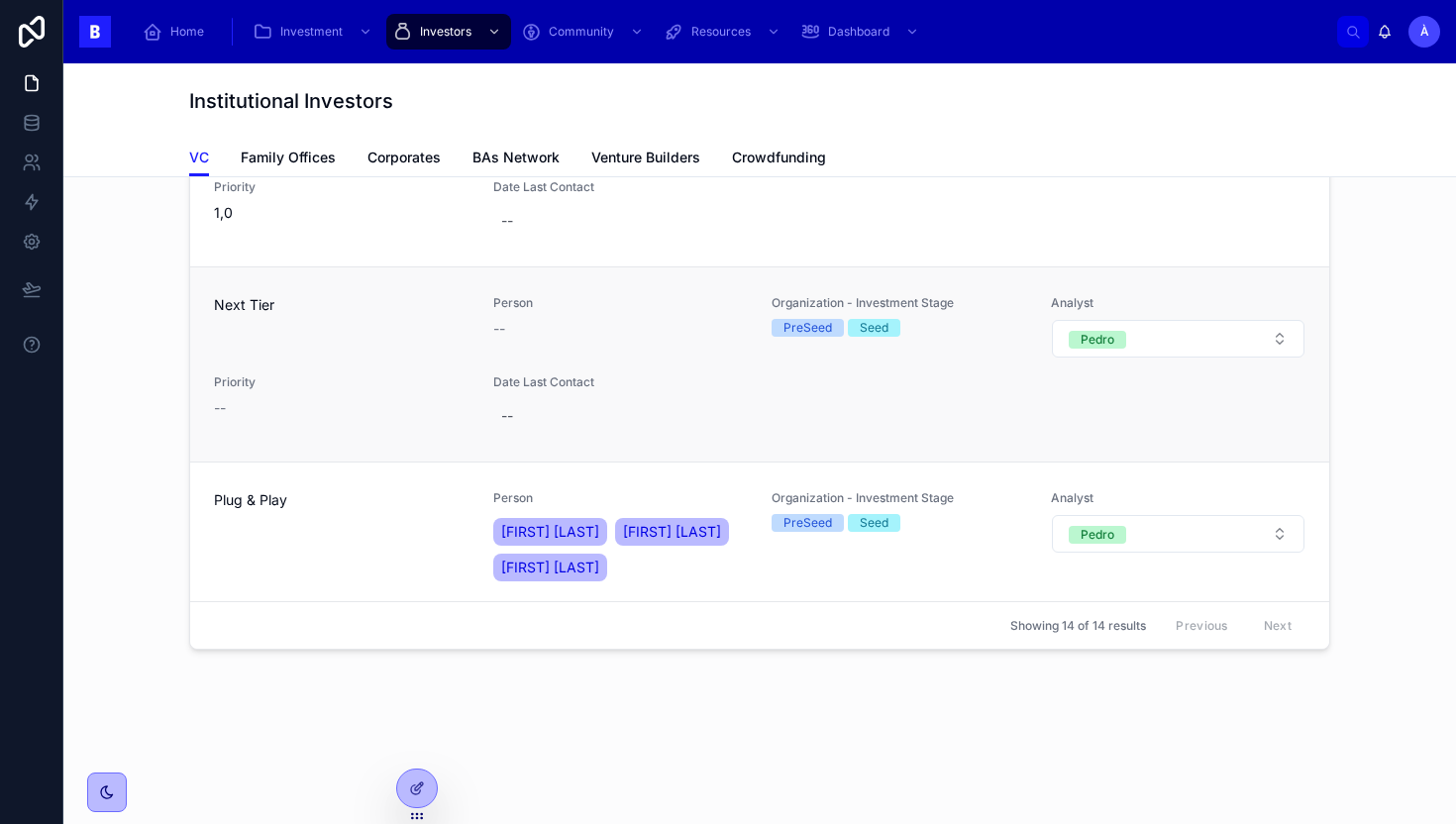 click on "Date Last Contact --" at bounding box center (621, 404) 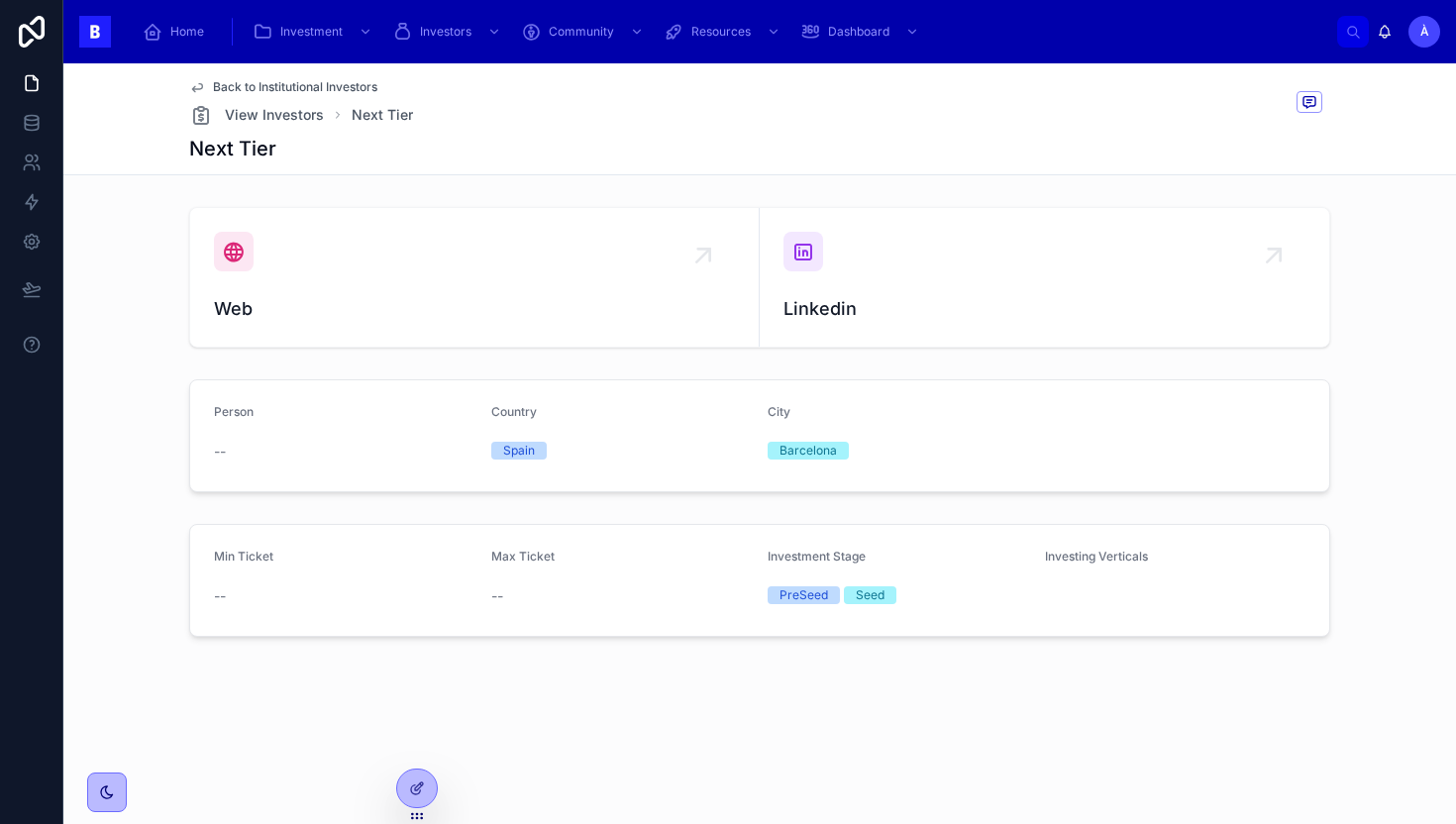 scroll, scrollTop: 0, scrollLeft: 0, axis: both 